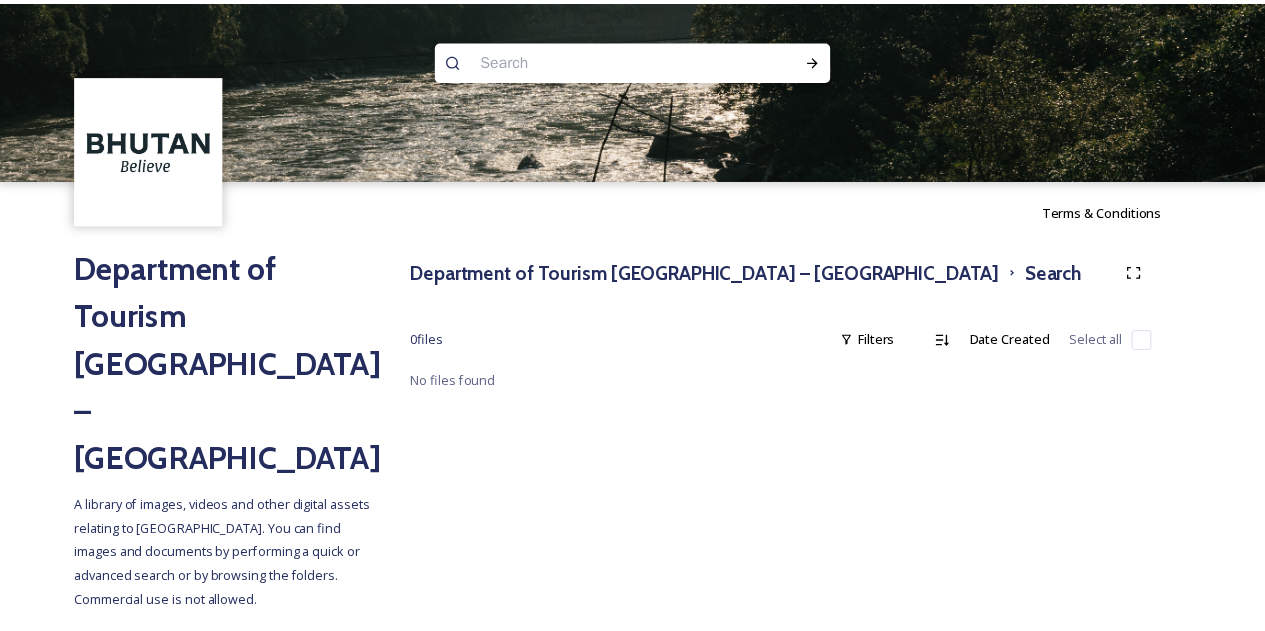 scroll, scrollTop: 0, scrollLeft: 0, axis: both 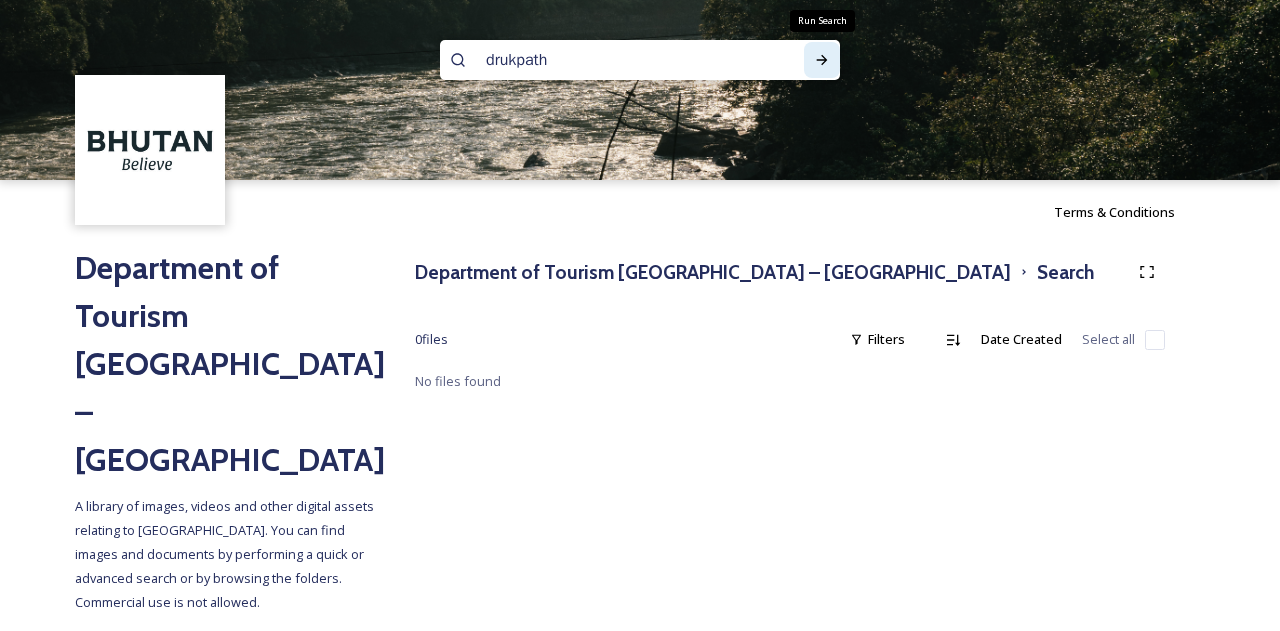click on "Run Search" at bounding box center (822, 60) 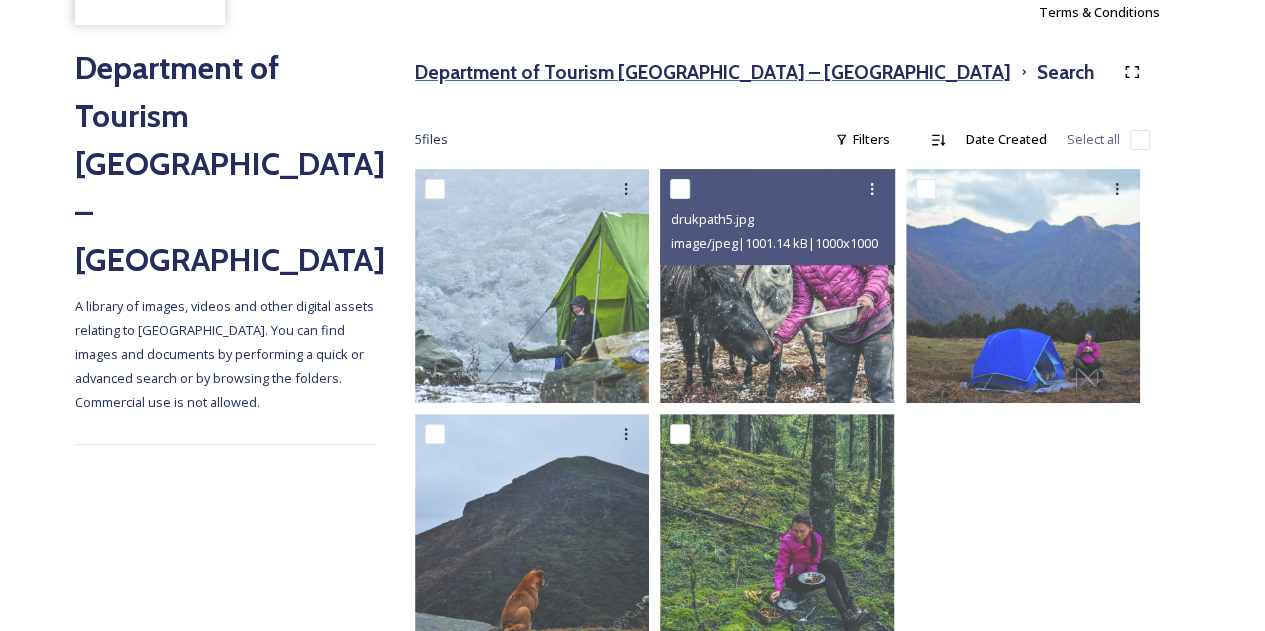 scroll, scrollTop: 260, scrollLeft: 0, axis: vertical 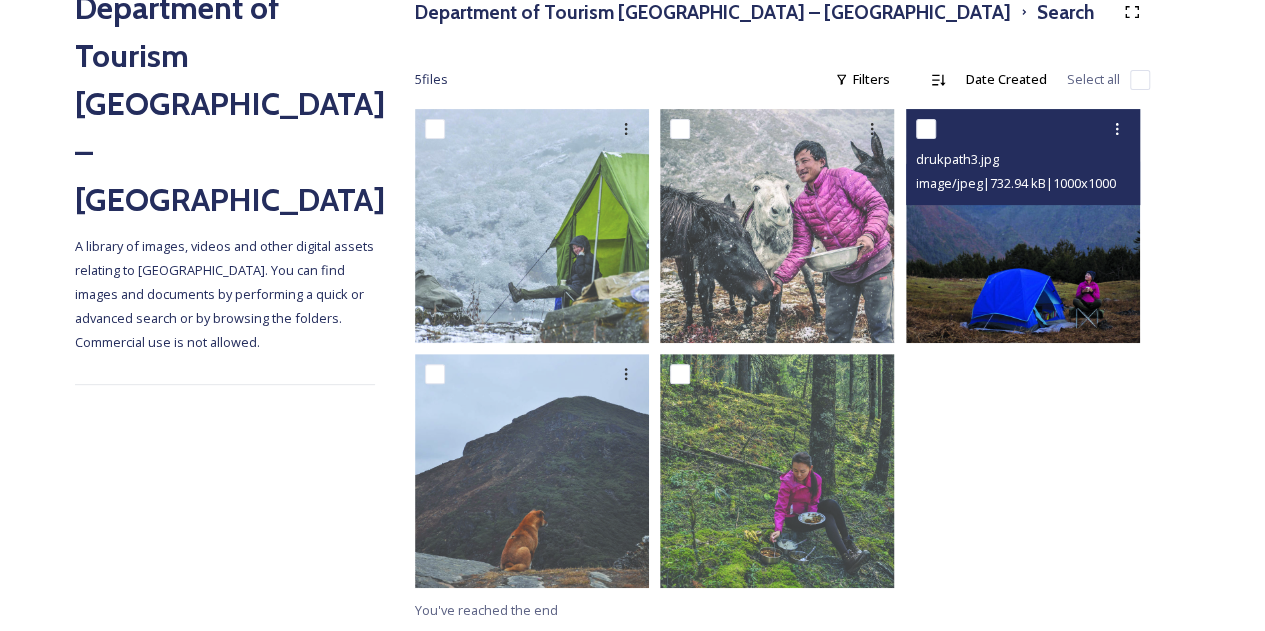click at bounding box center (1023, 226) 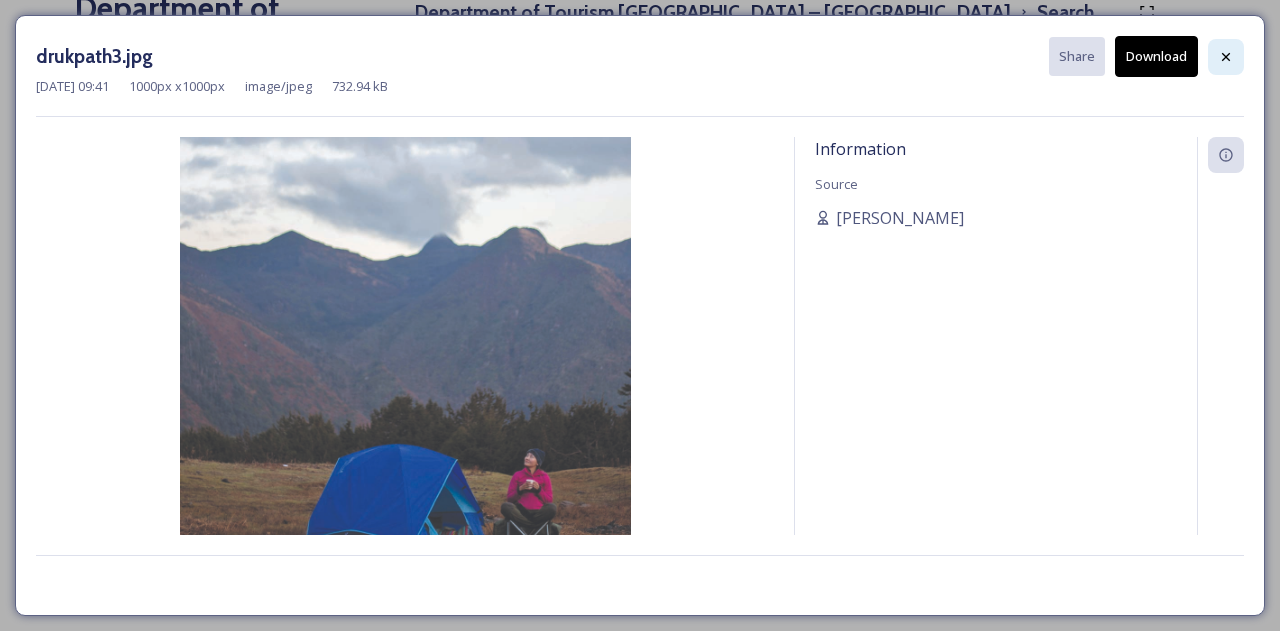 click at bounding box center (1226, 57) 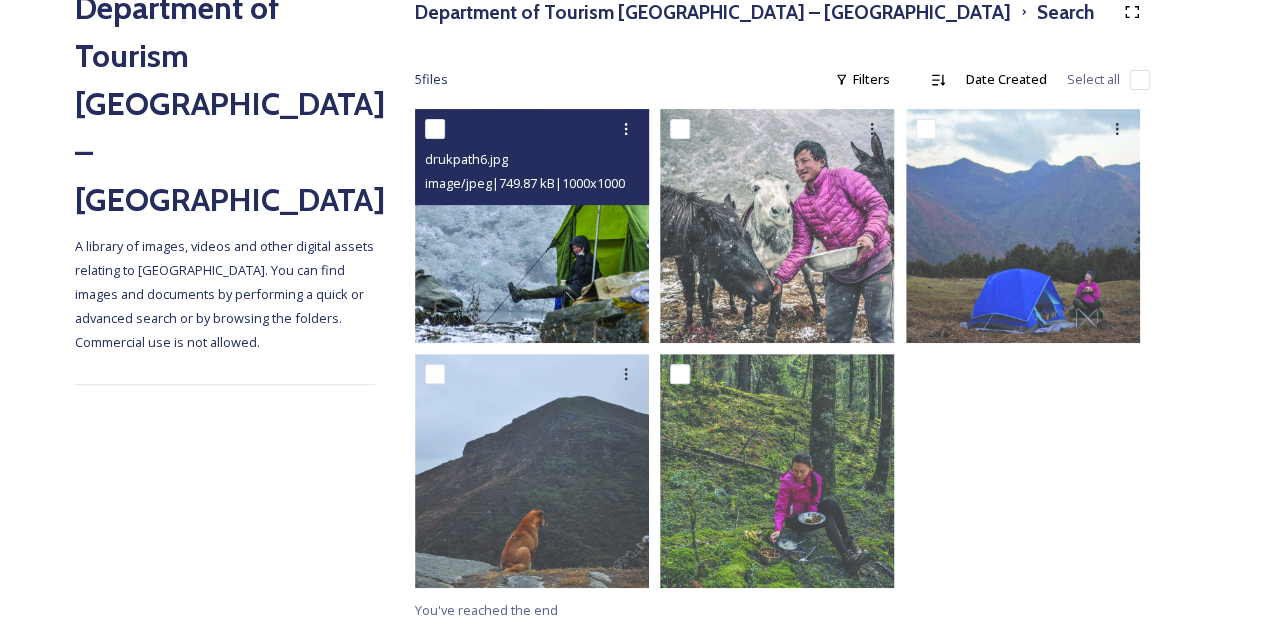 click at bounding box center (532, 226) 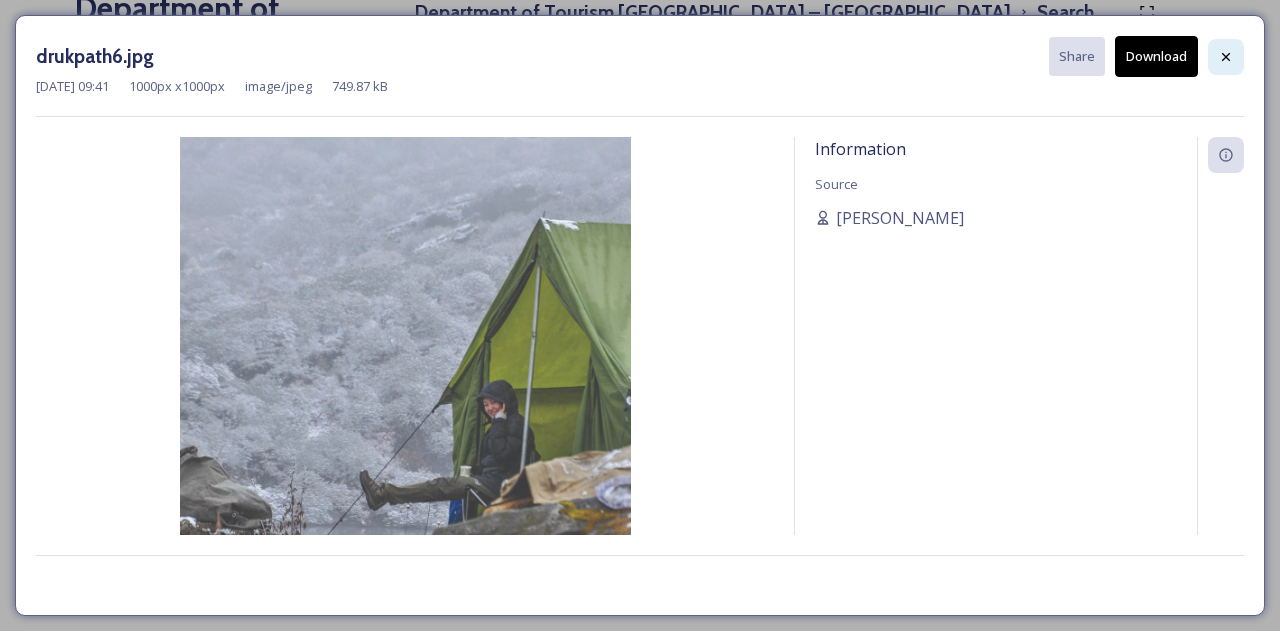 click at bounding box center (1226, 57) 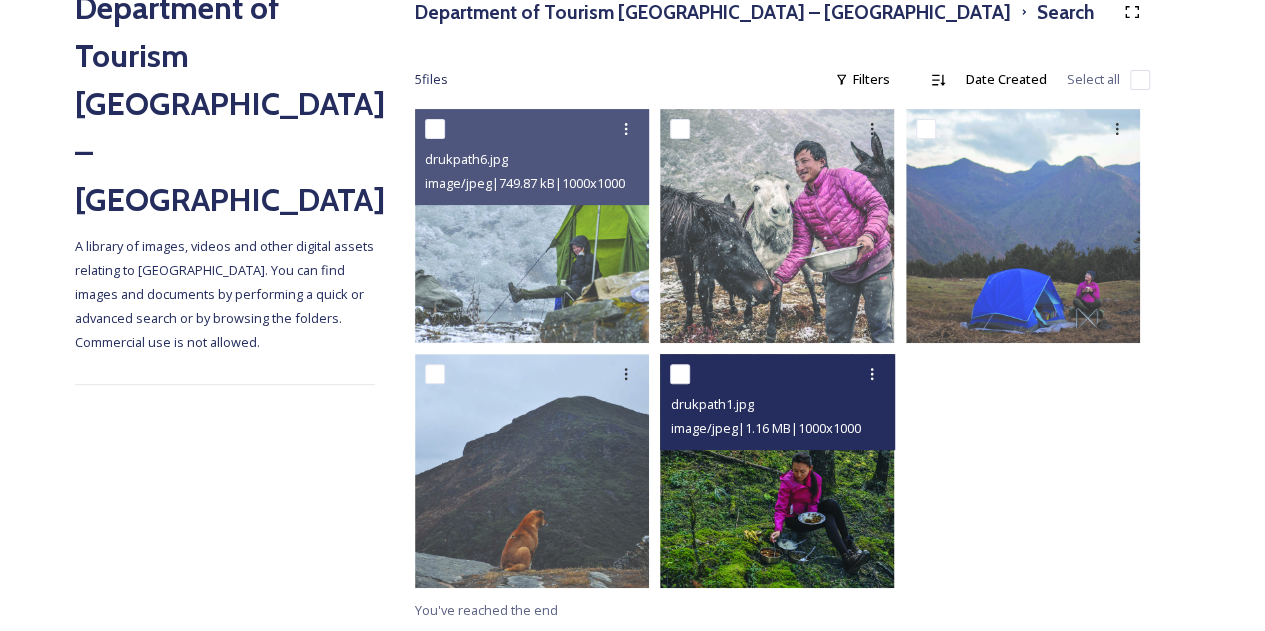 click at bounding box center (777, 471) 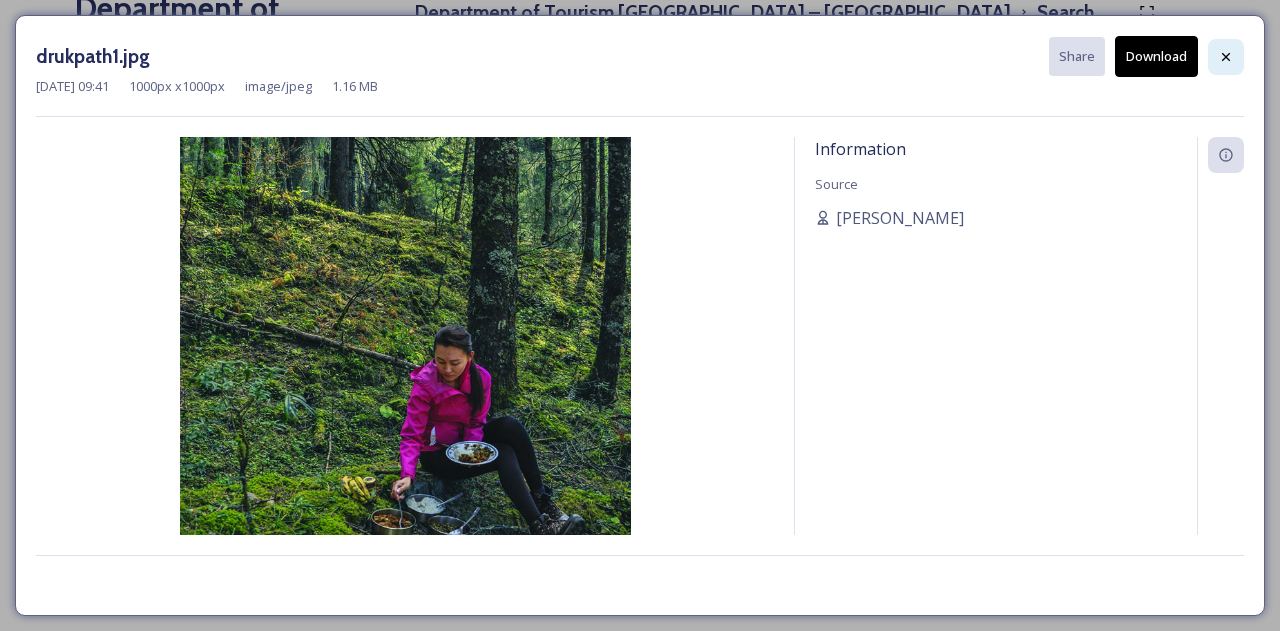 click 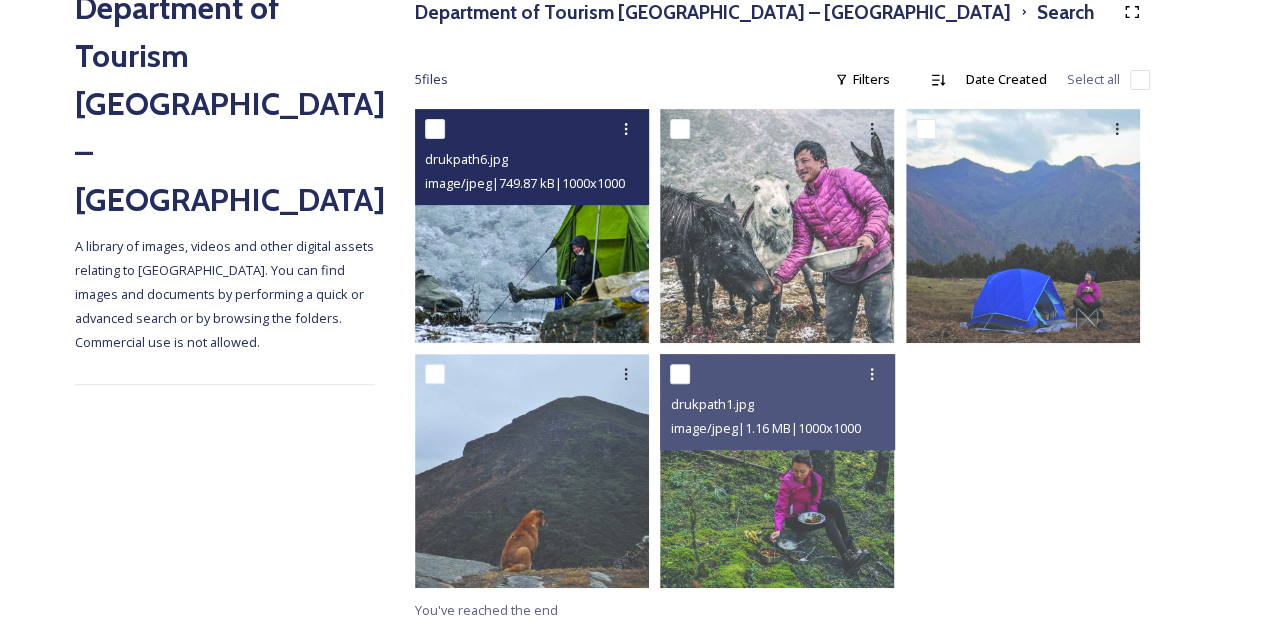 scroll, scrollTop: 0, scrollLeft: 0, axis: both 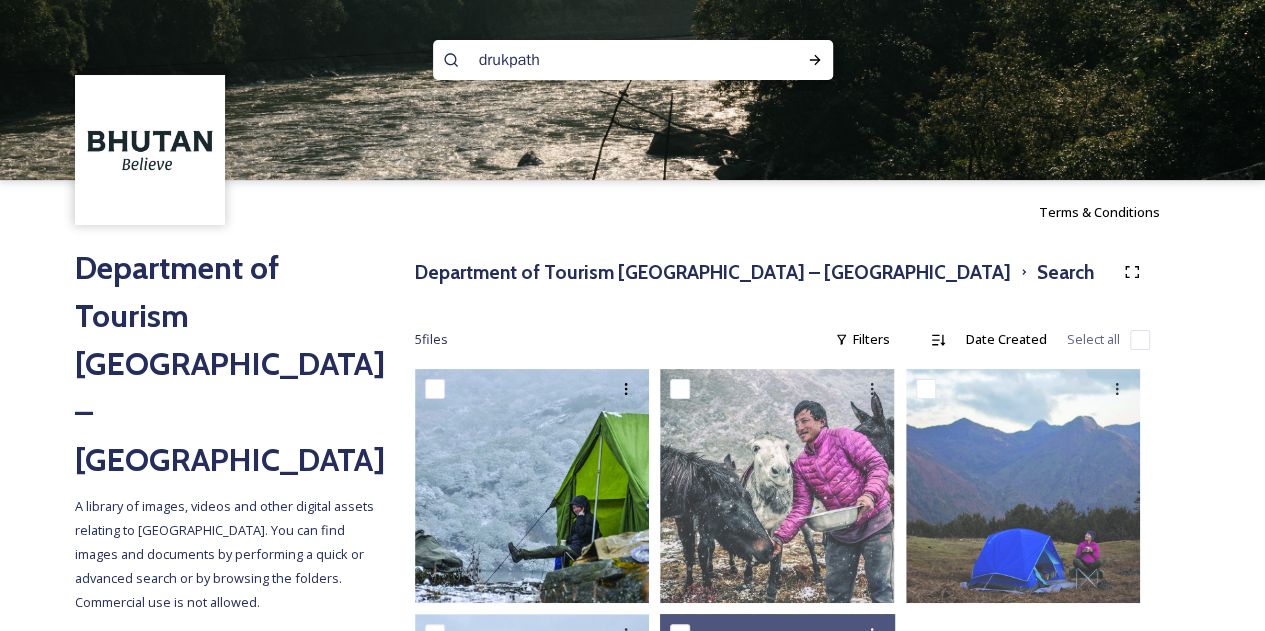 click on "drukpath" at bounding box center [594, 60] 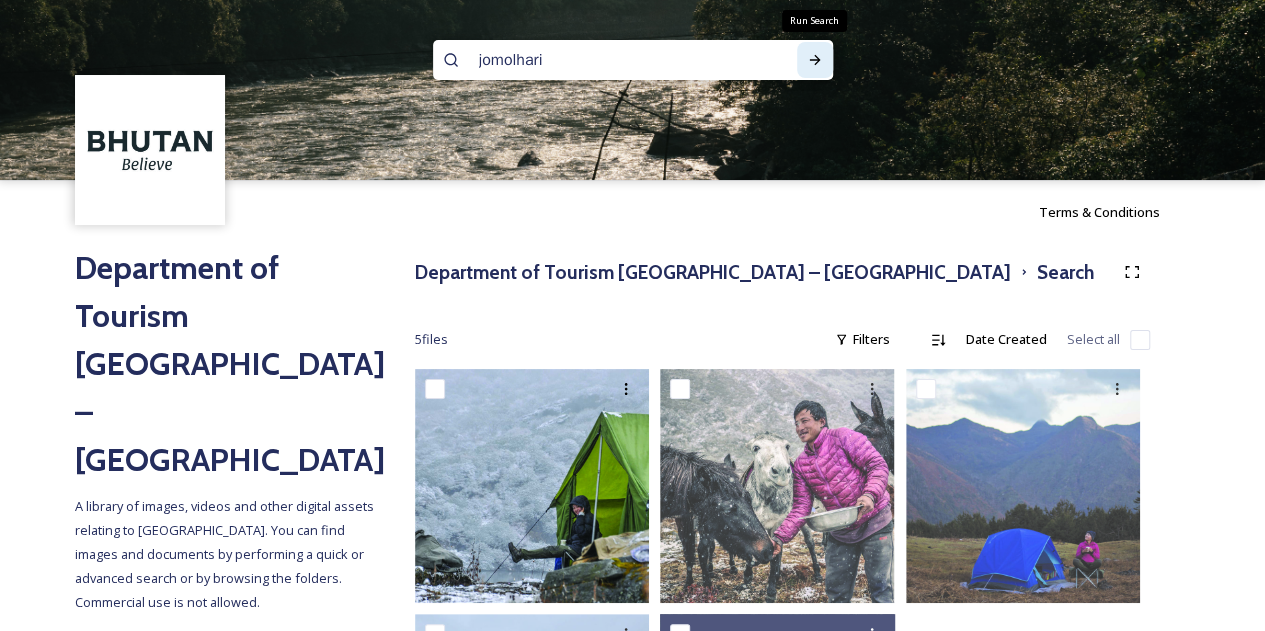 click 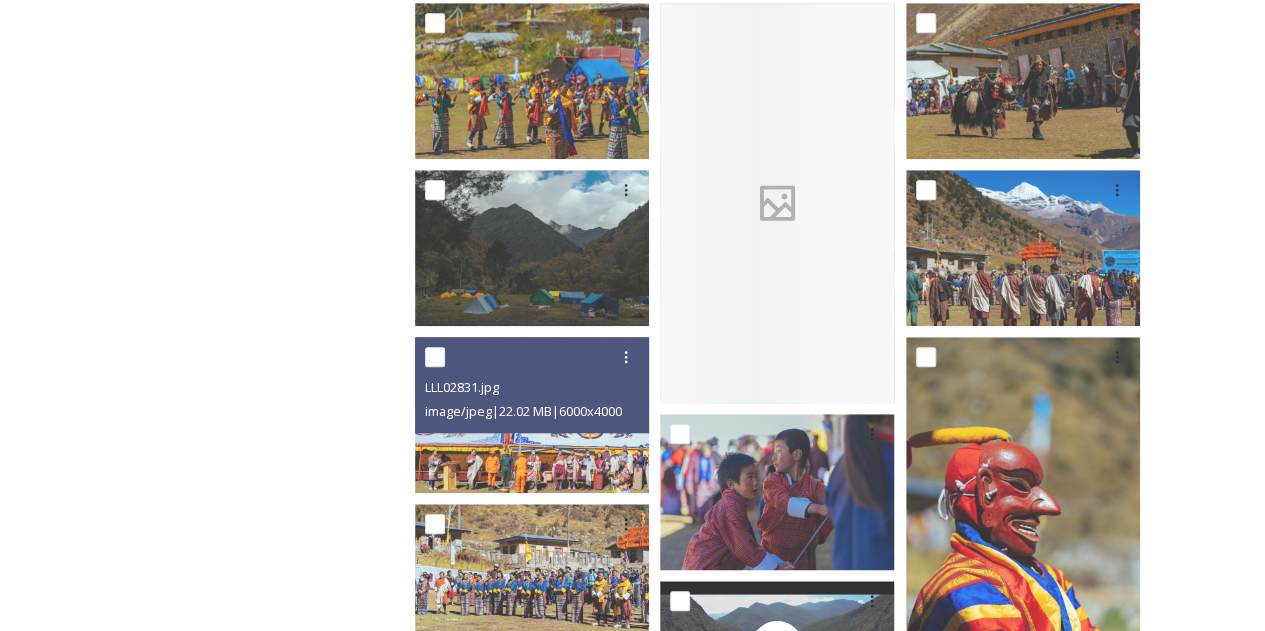 scroll, scrollTop: 800, scrollLeft: 0, axis: vertical 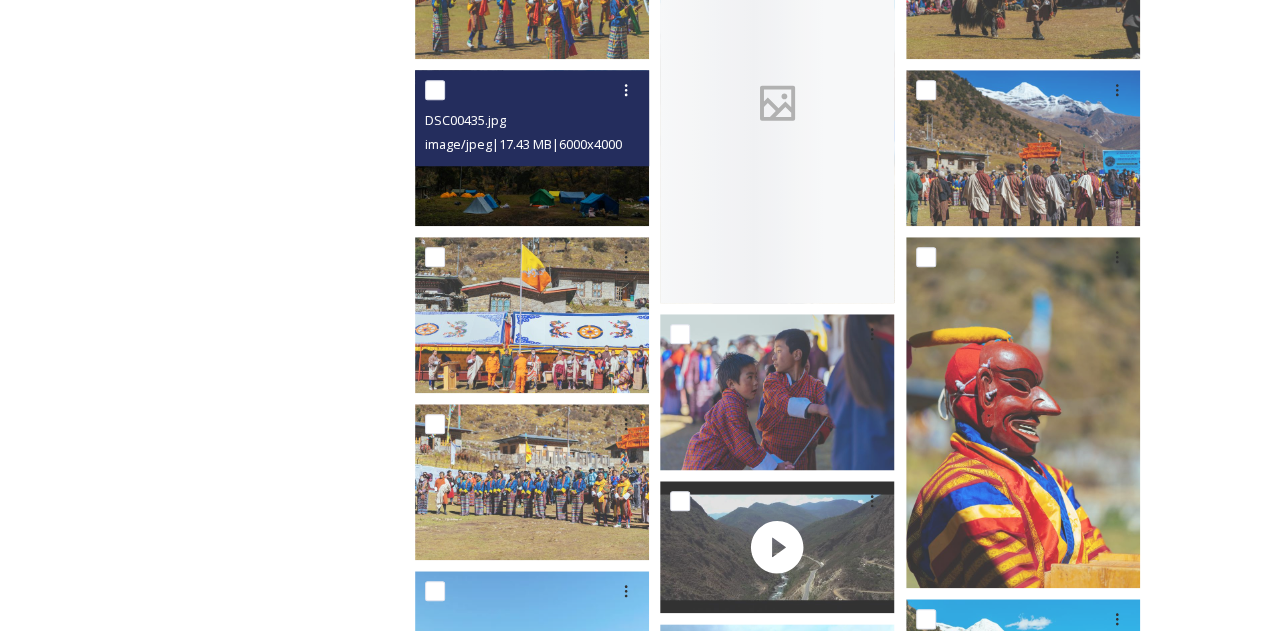 click on "DSC00435.jpg image/jpeg  |  17.43 MB  |  6000  x  4000" at bounding box center (532, 118) 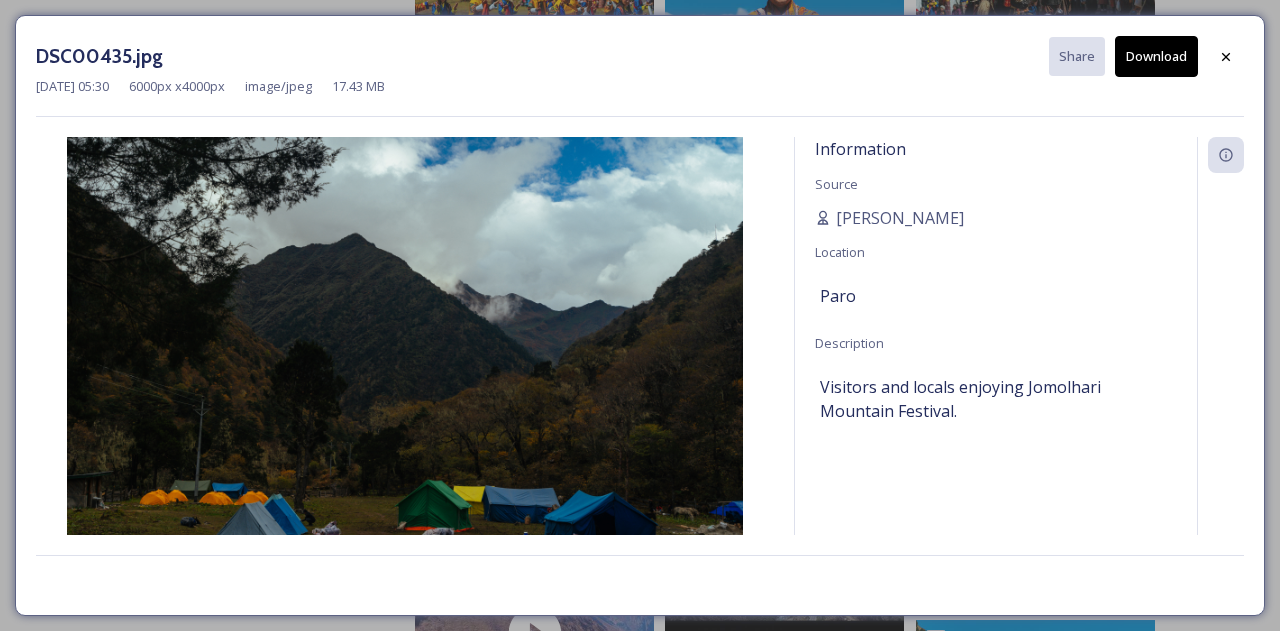 click on "Download" at bounding box center (1156, 56) 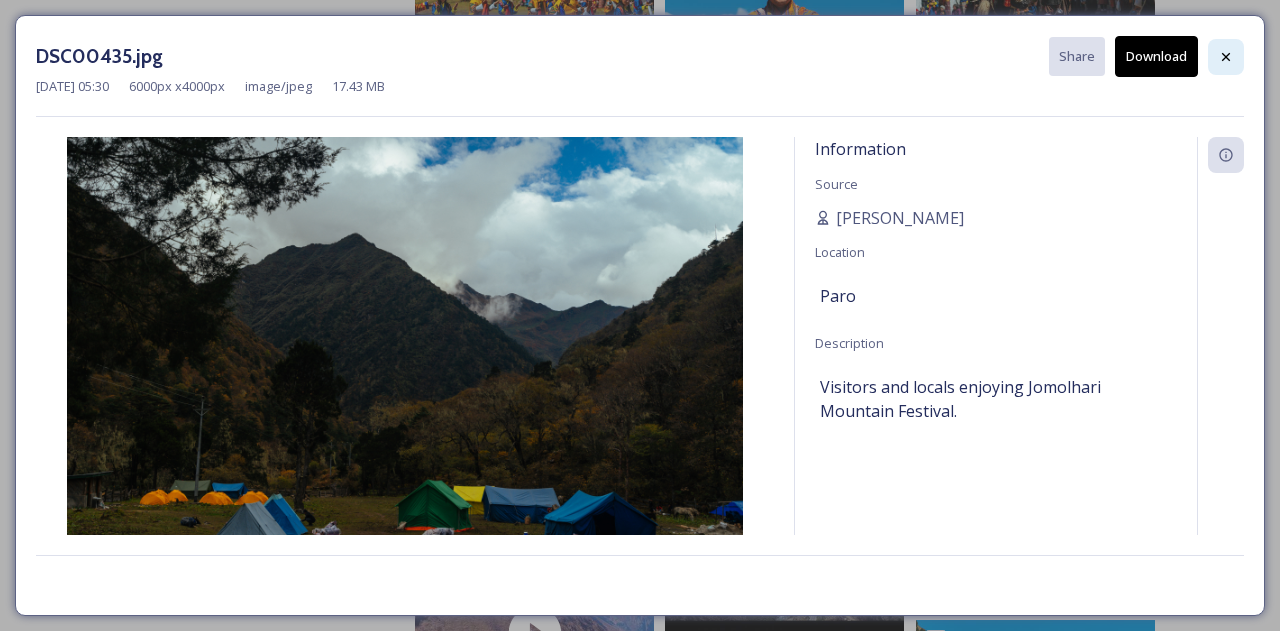 drag, startPoint x: 1229, startPoint y: 57, endPoint x: 1072, endPoint y: 90, distance: 160.43066 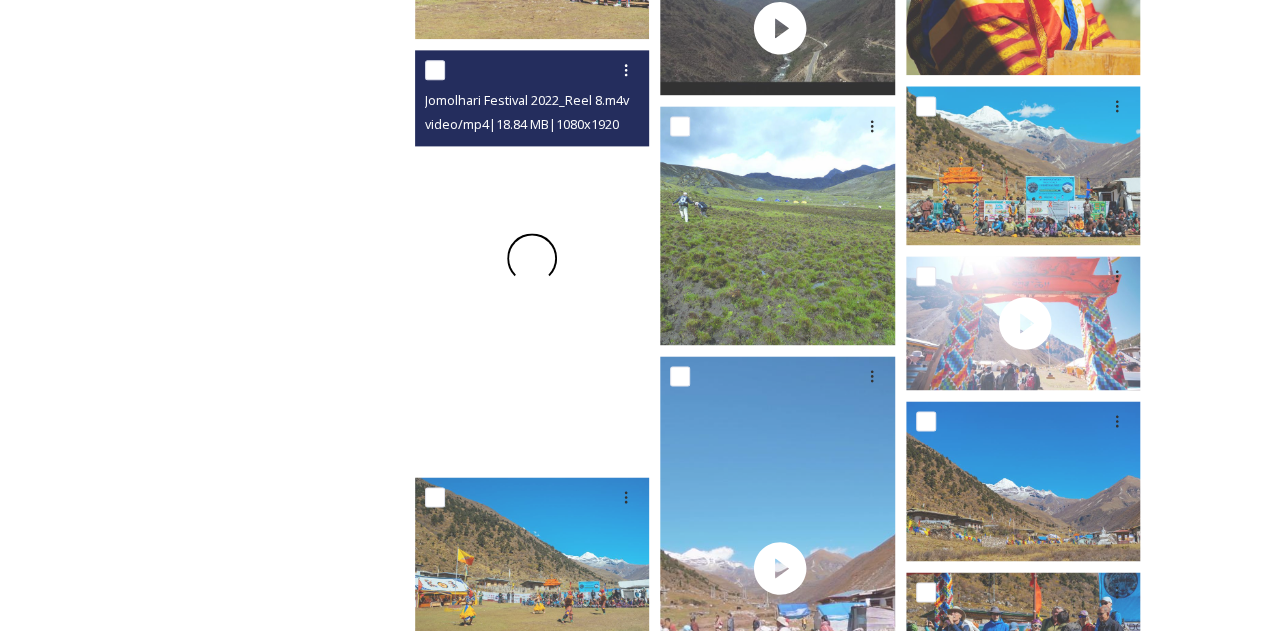 scroll, scrollTop: 1300, scrollLeft: 0, axis: vertical 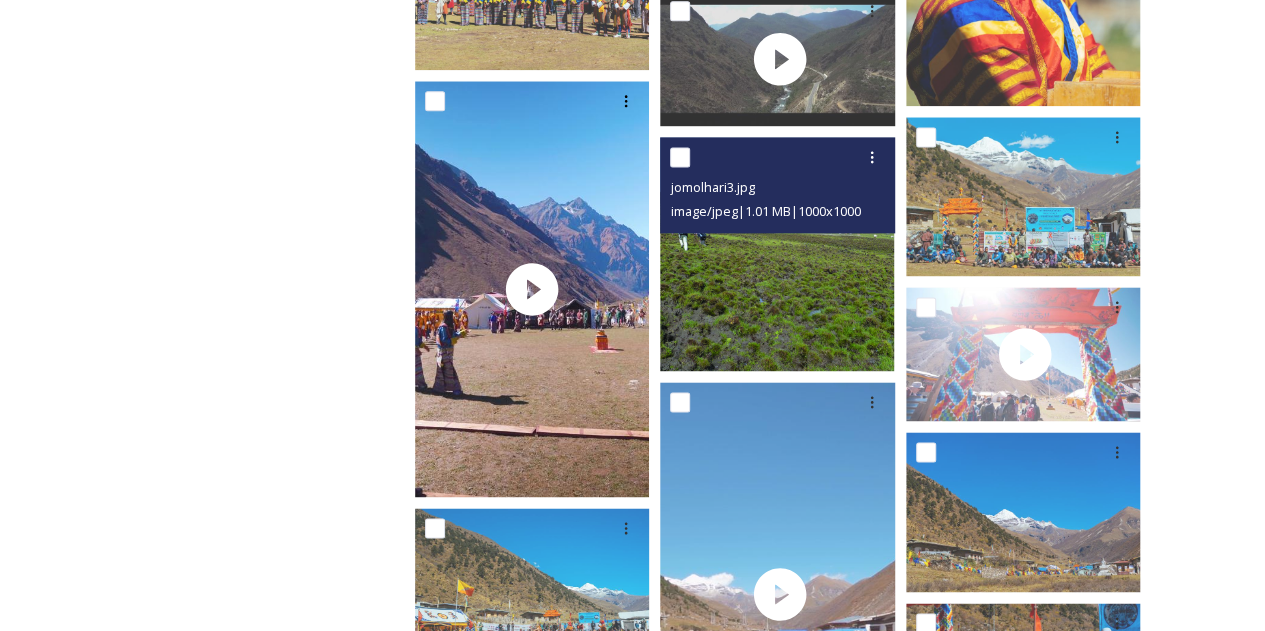 click at bounding box center [777, 254] 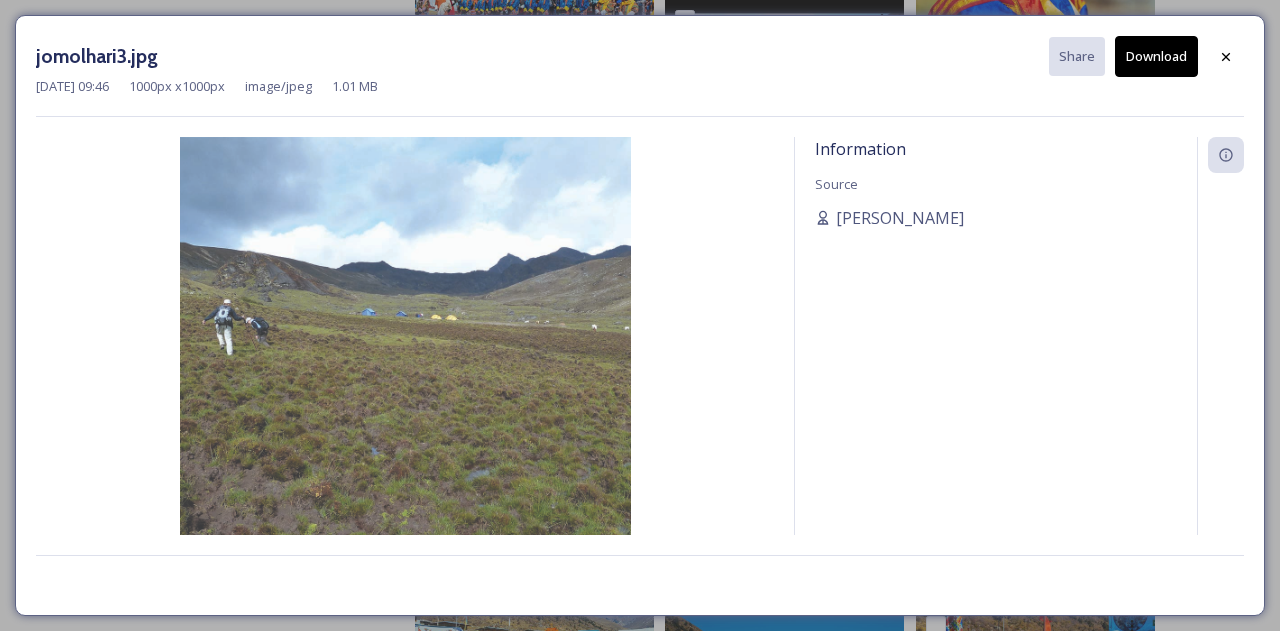 click on "Download" at bounding box center (1156, 56) 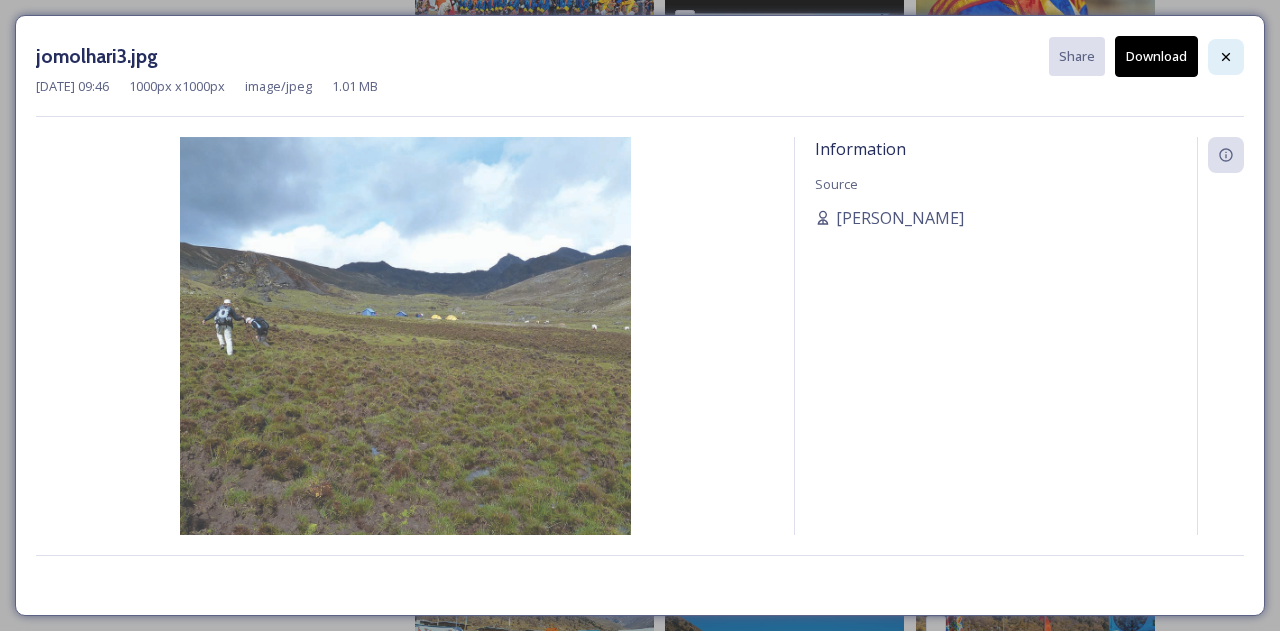 click 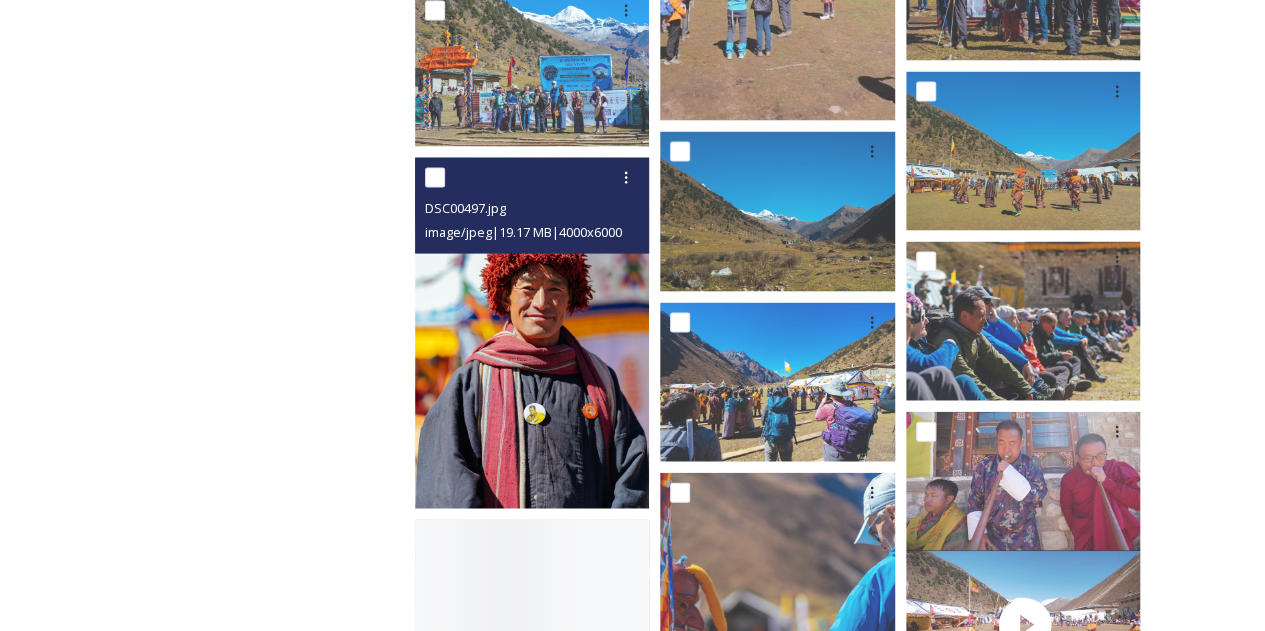 scroll, scrollTop: 2000, scrollLeft: 0, axis: vertical 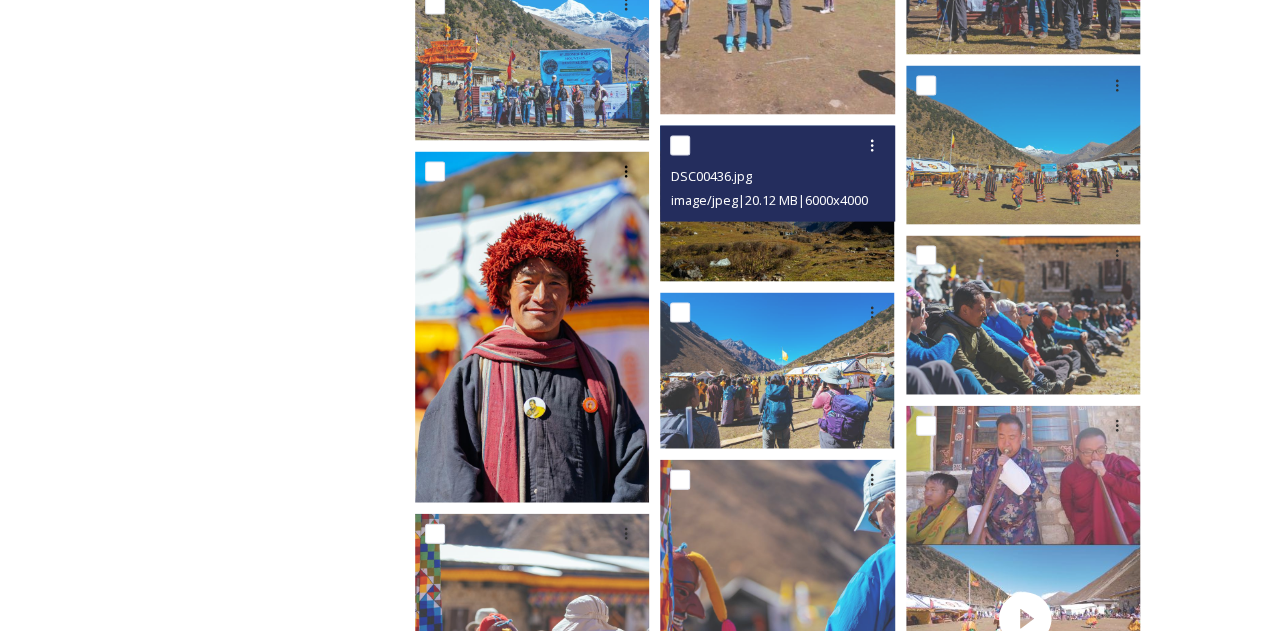 click at bounding box center [777, 204] 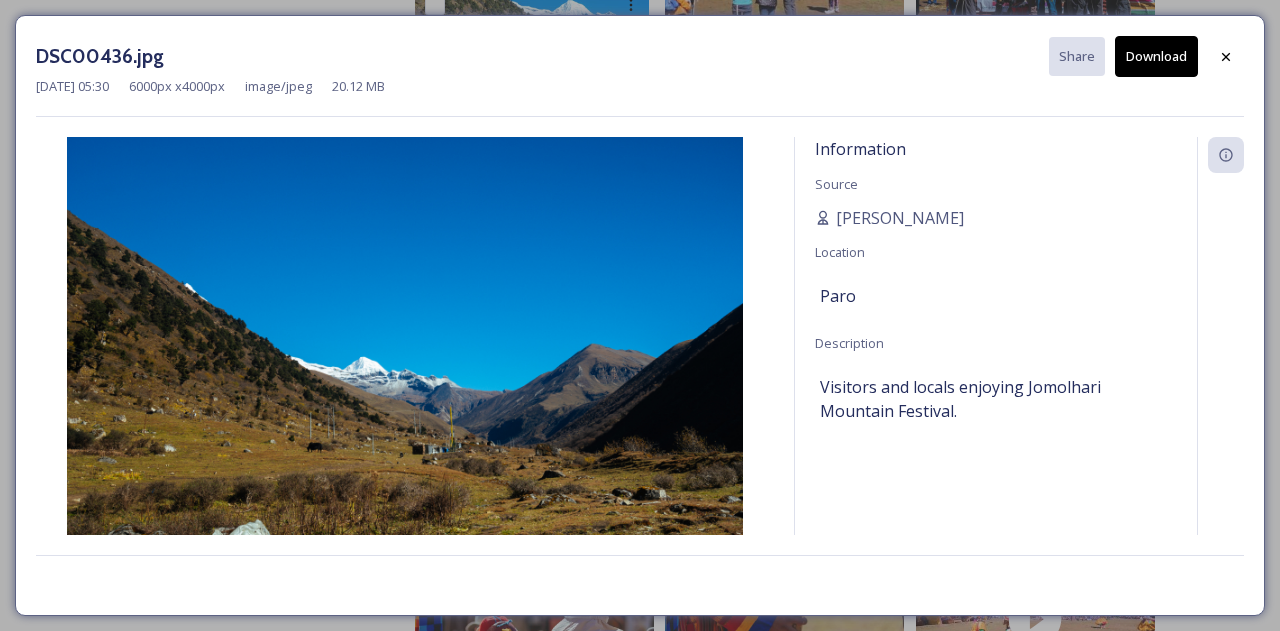 click on "Download" at bounding box center [1156, 56] 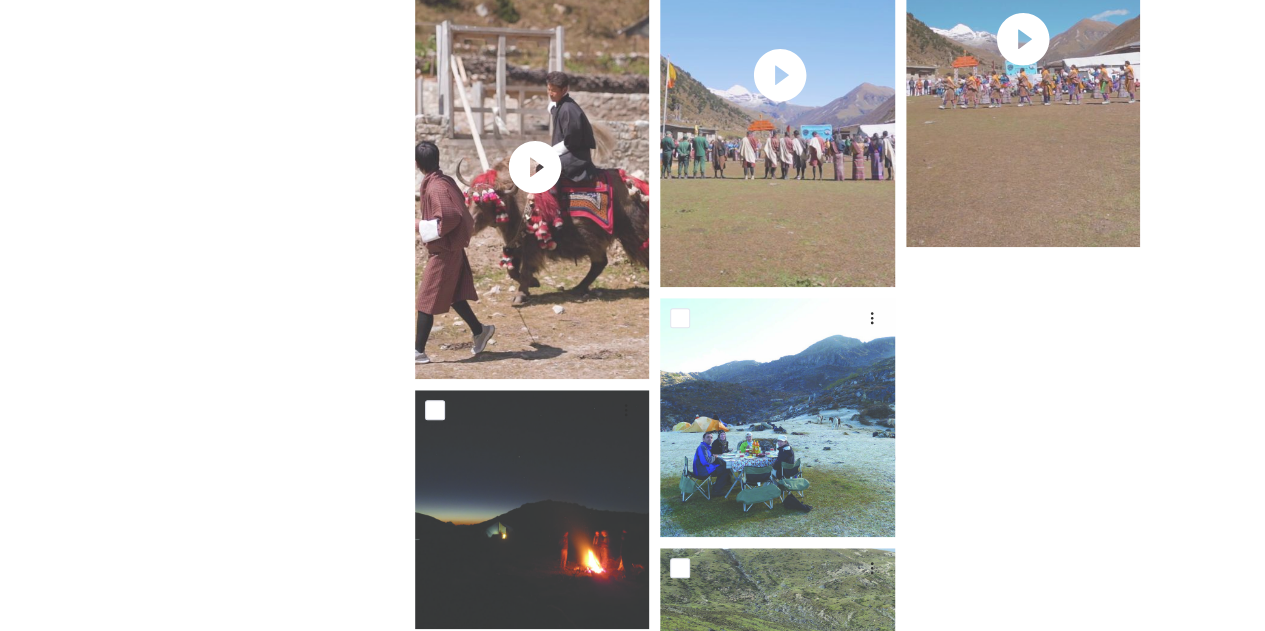 scroll, scrollTop: 4572, scrollLeft: 0, axis: vertical 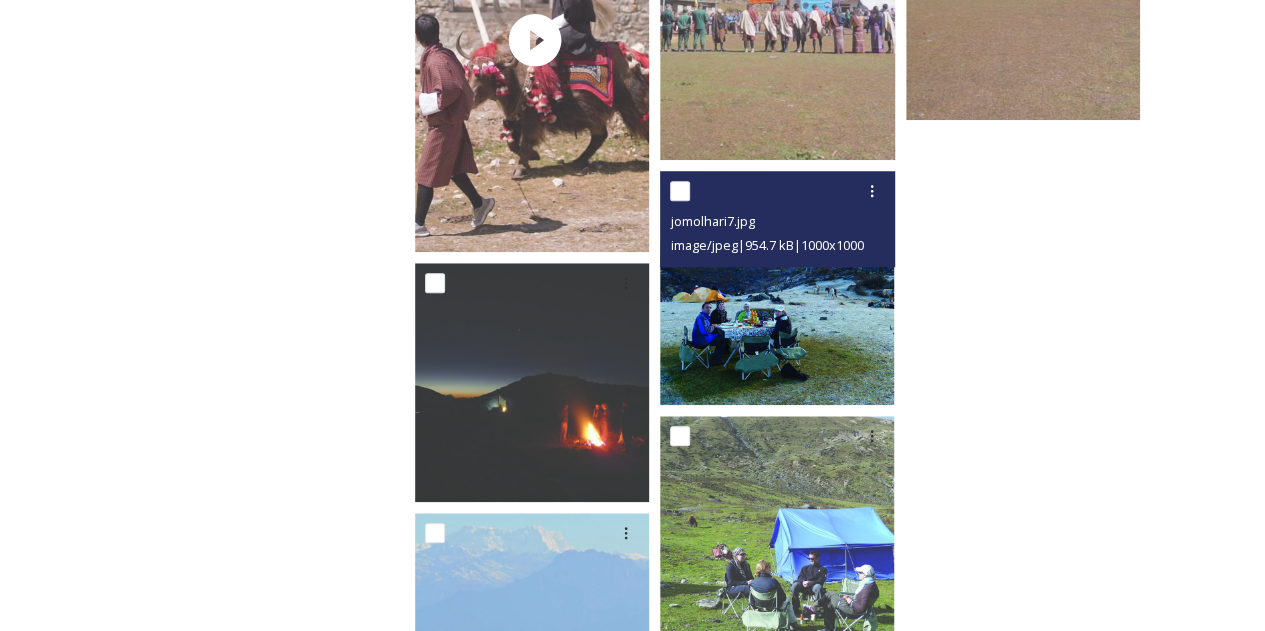 click at bounding box center (777, 288) 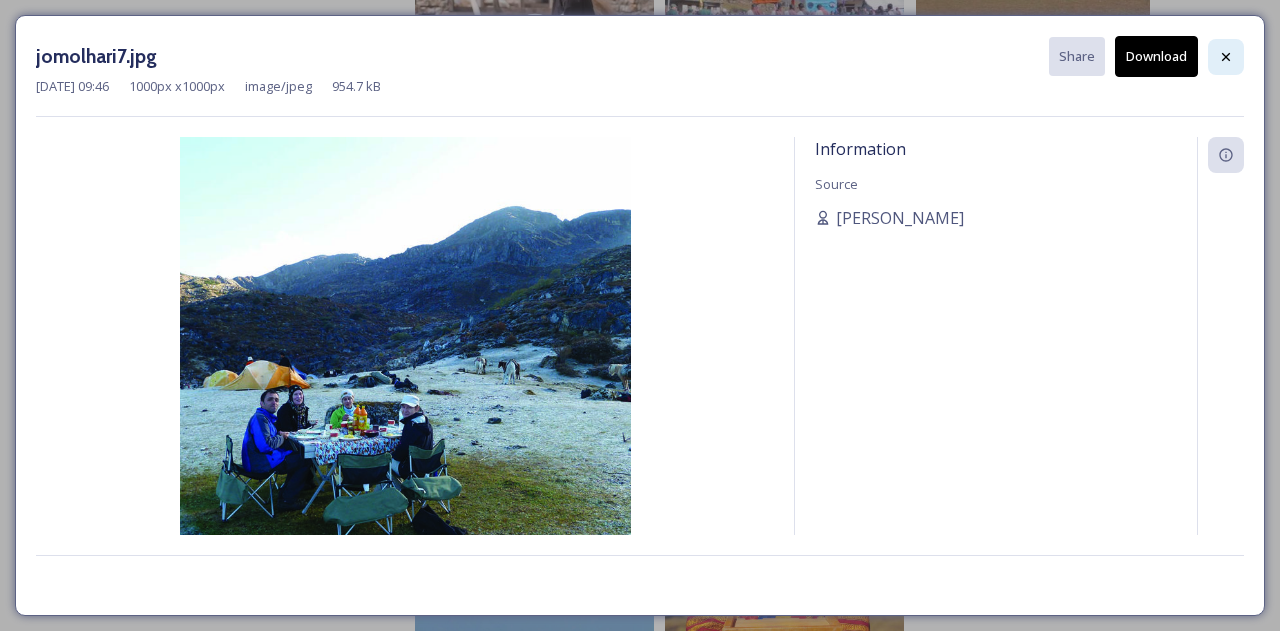 click 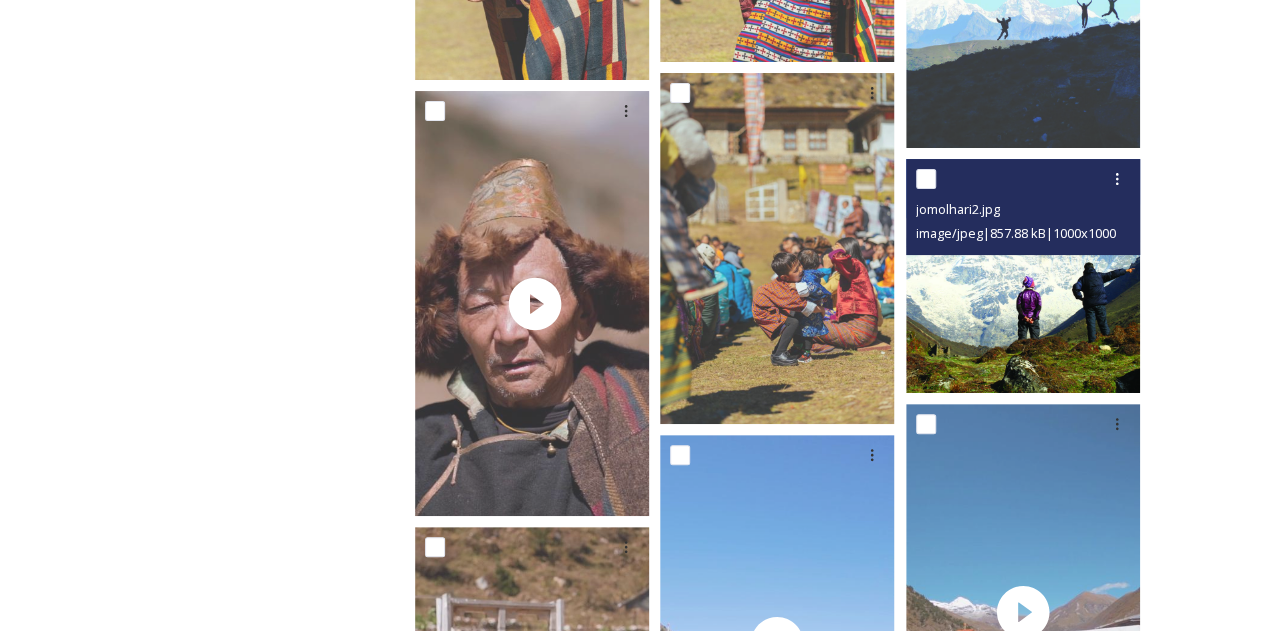 scroll, scrollTop: 3772, scrollLeft: 0, axis: vertical 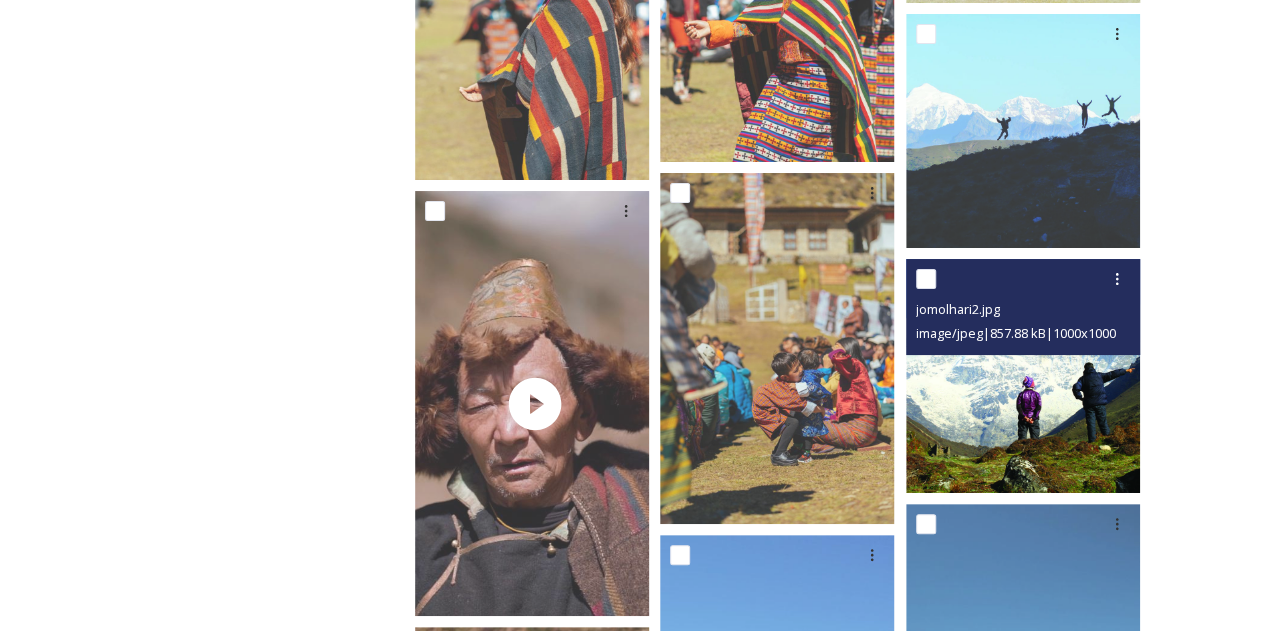 click at bounding box center [1023, 376] 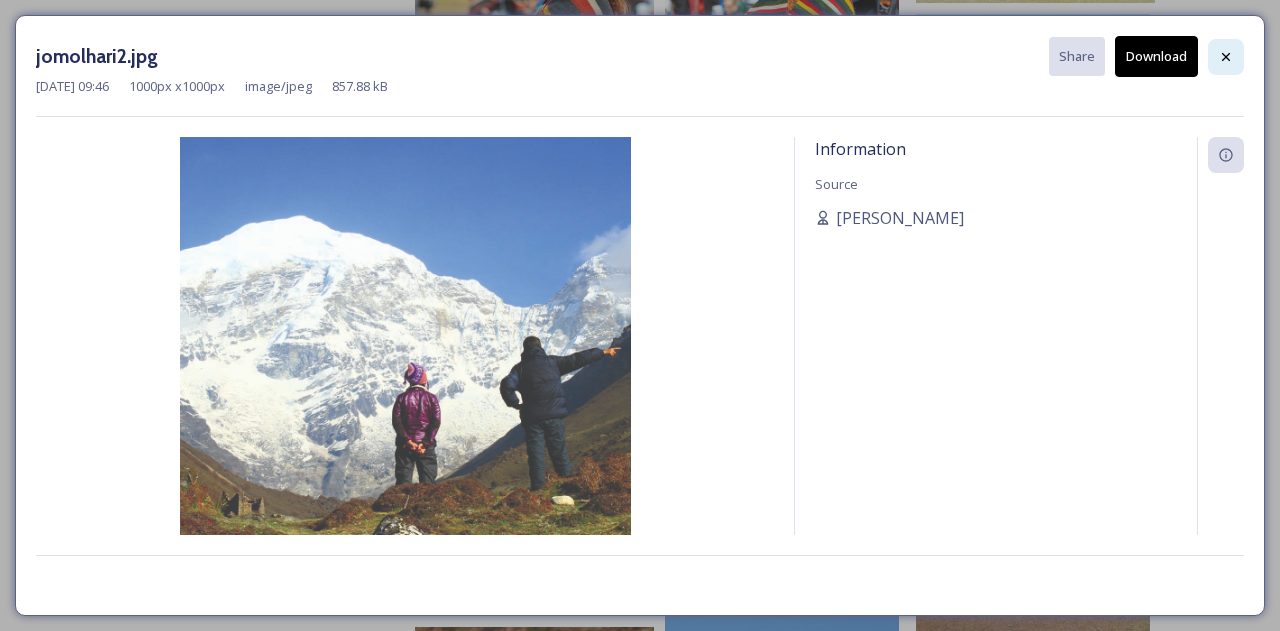 click 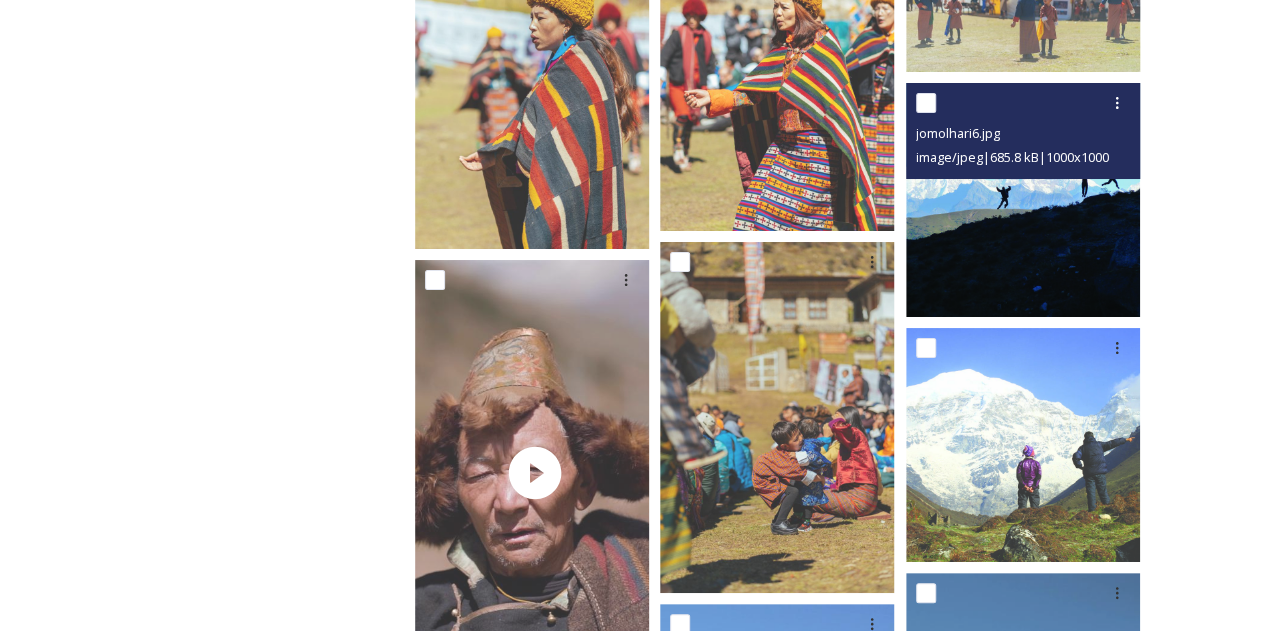 scroll, scrollTop: 3672, scrollLeft: 0, axis: vertical 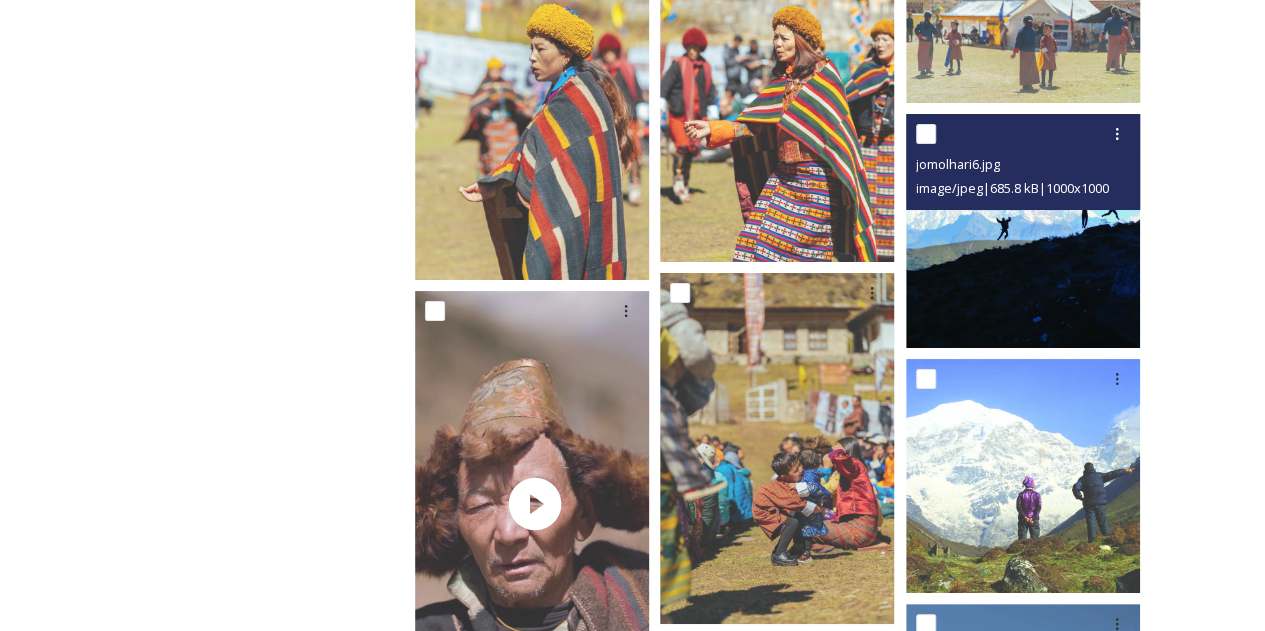 click at bounding box center (1023, 231) 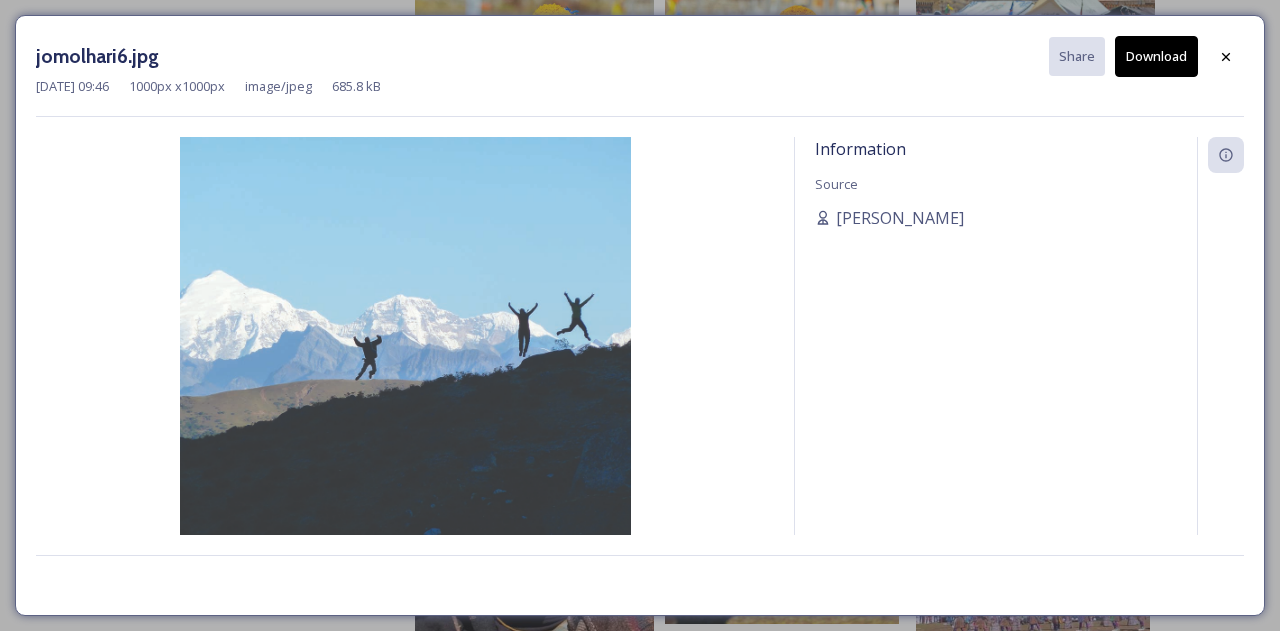 click on "Download" at bounding box center (1156, 56) 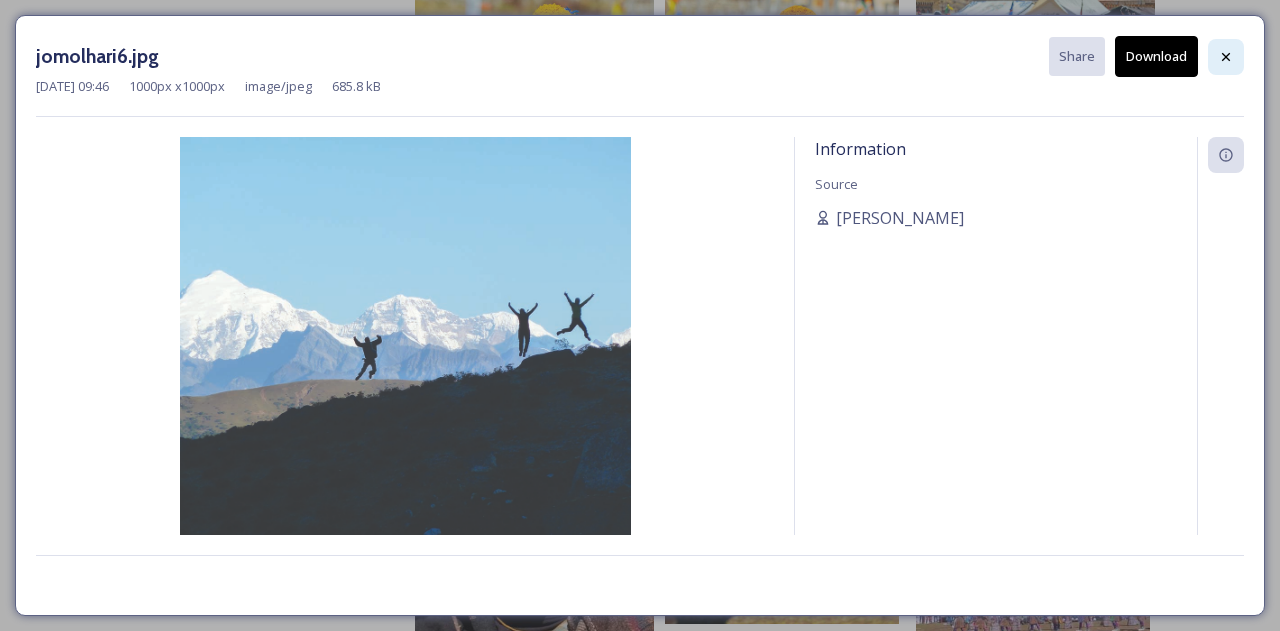 click 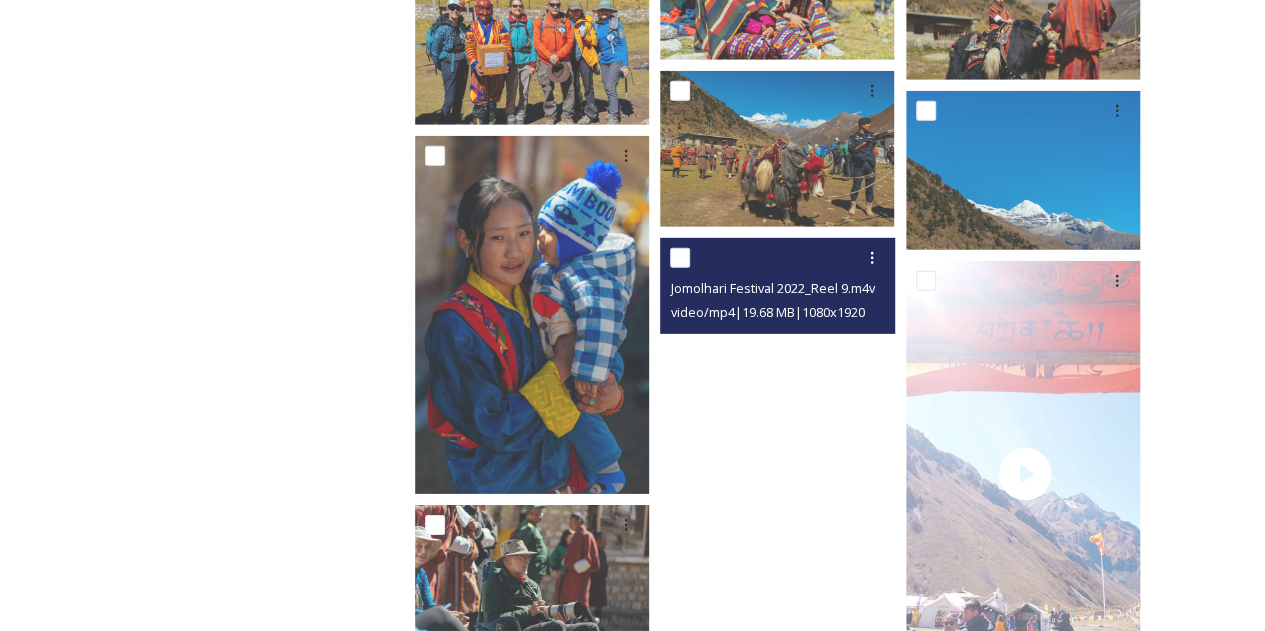 scroll, scrollTop: 2872, scrollLeft: 0, axis: vertical 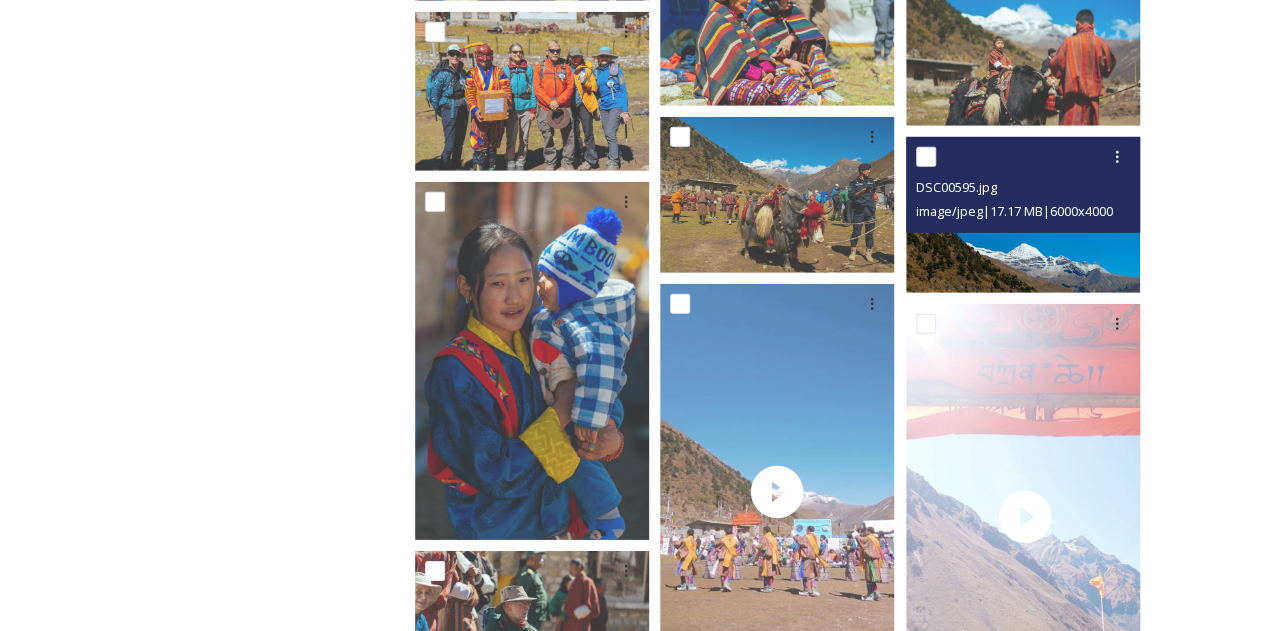 click on "image/jpeg  |  17.17 MB  |  6000  x  4000" at bounding box center [1014, 211] 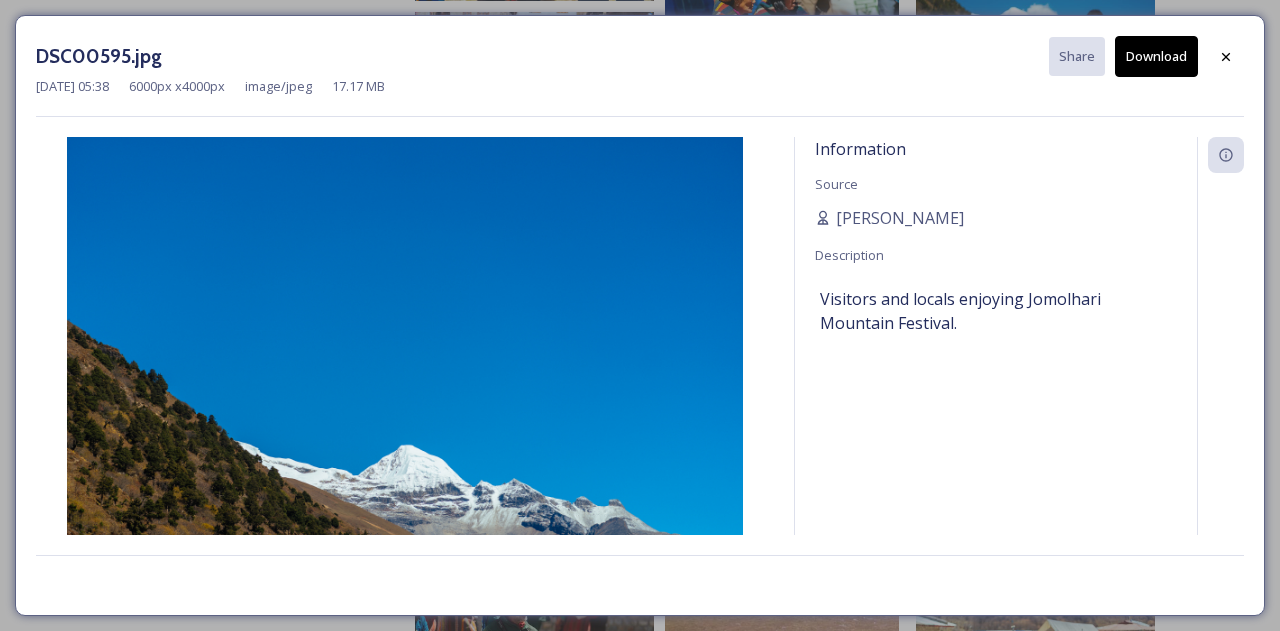 drag, startPoint x: 448, startPoint y: 303, endPoint x: 1170, endPoint y: 58, distance: 762.4362 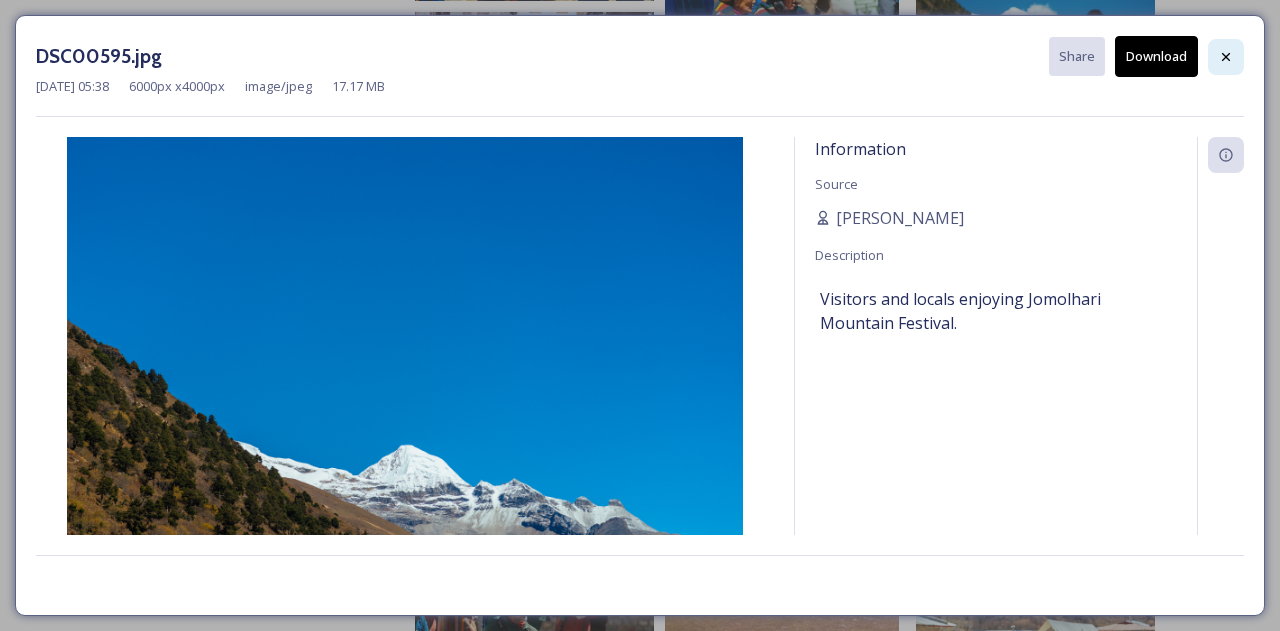 click 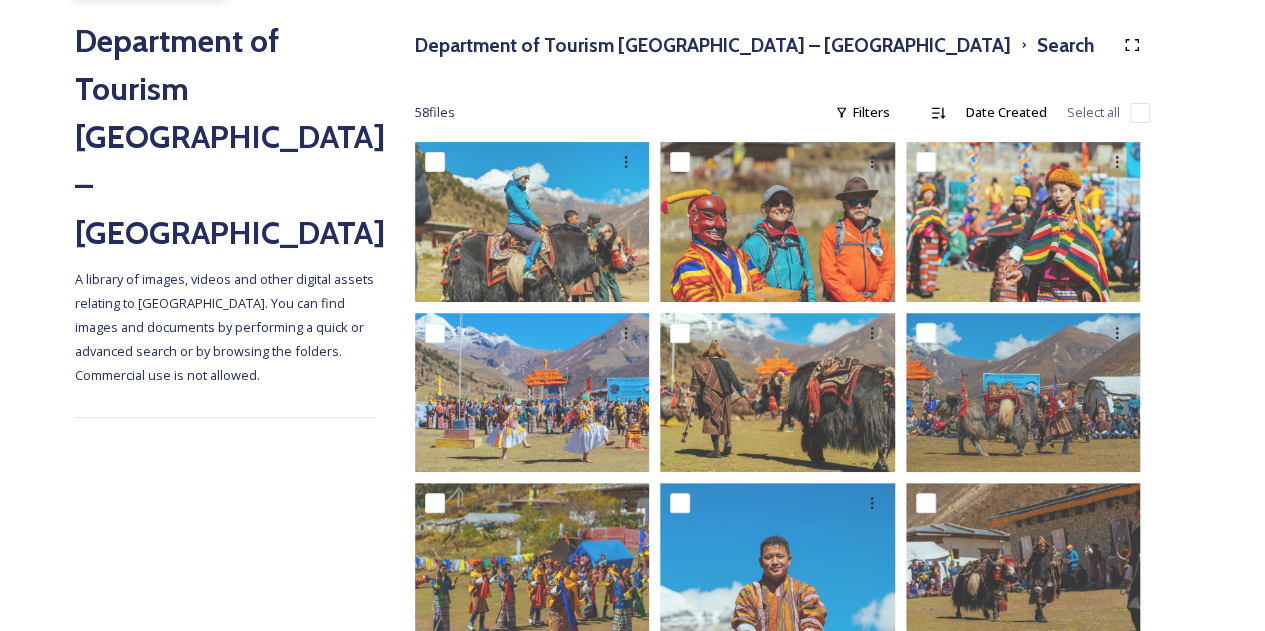 scroll, scrollTop: 0, scrollLeft: 0, axis: both 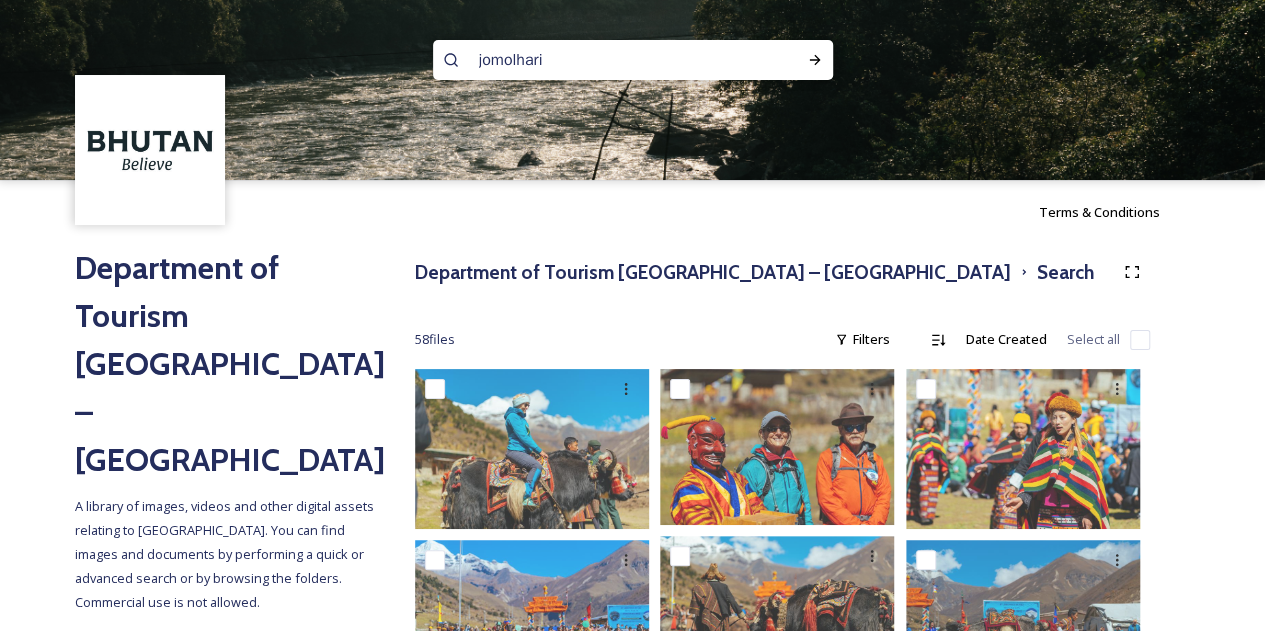 drag, startPoint x: 558, startPoint y: 57, endPoint x: 238, endPoint y: 57, distance: 320 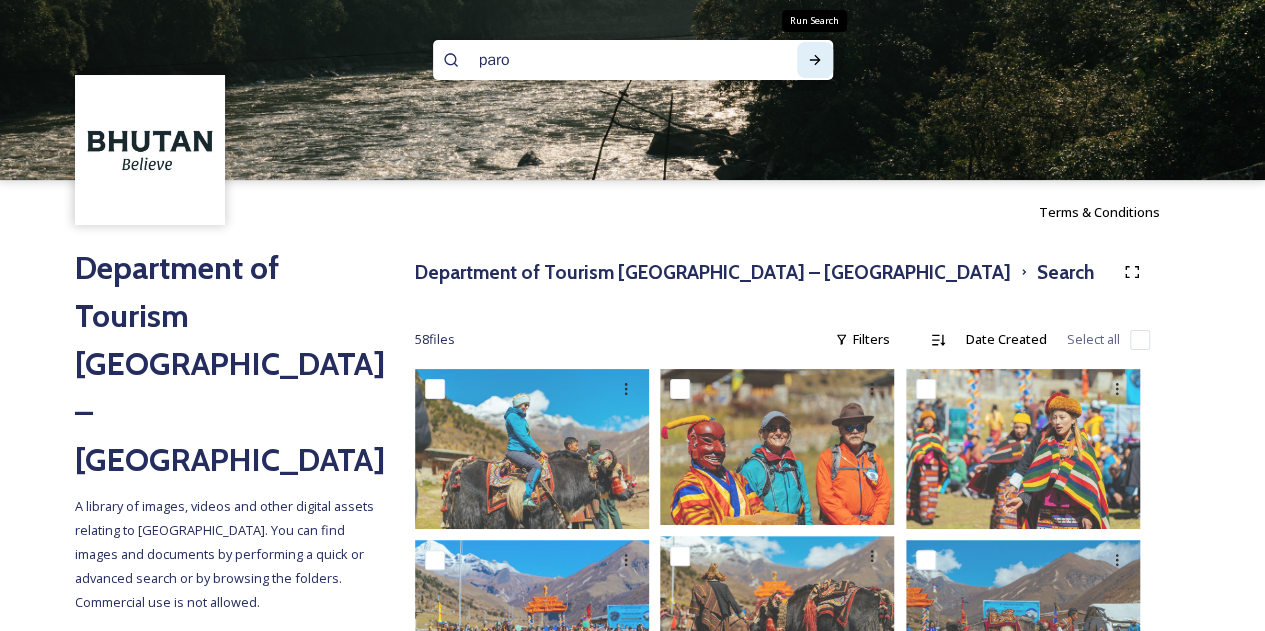 click 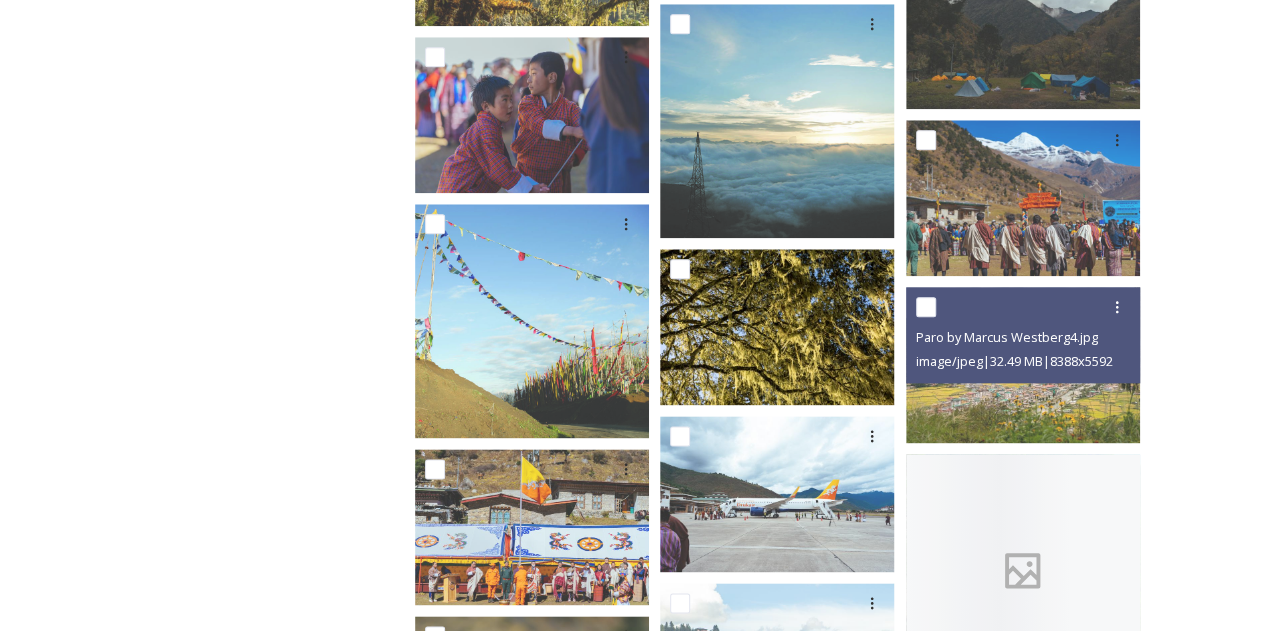 scroll, scrollTop: 1000, scrollLeft: 0, axis: vertical 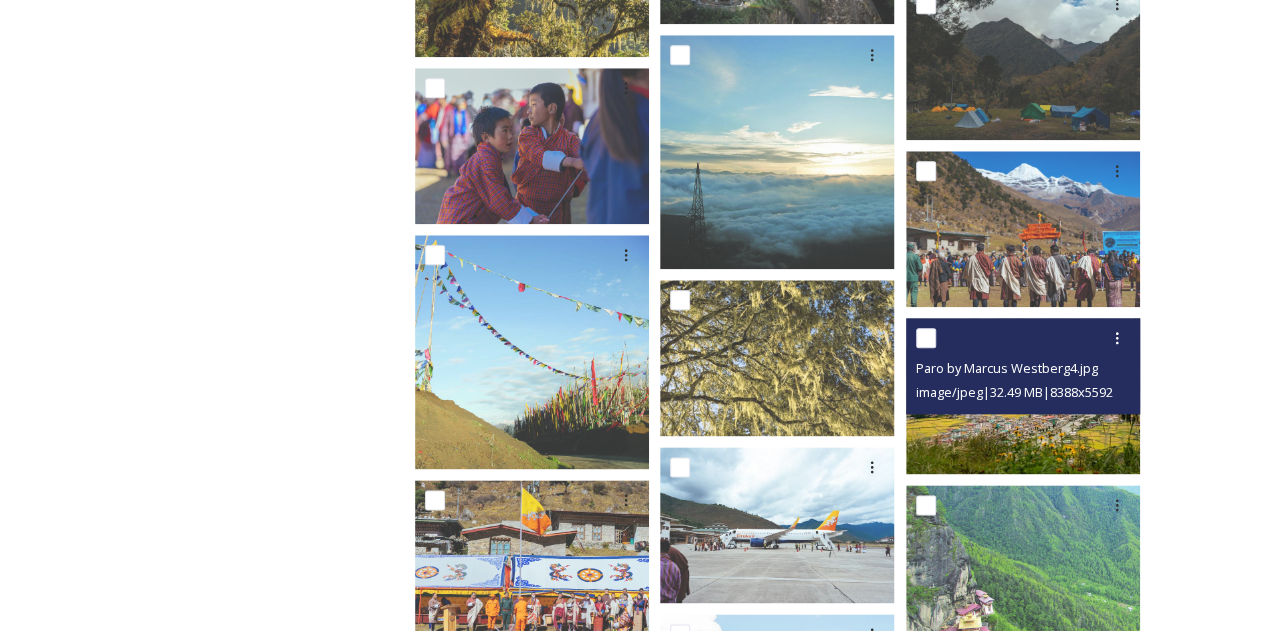 click on "image/jpeg  |  32.49 MB  |  8388  x  5592" at bounding box center (1025, 392) 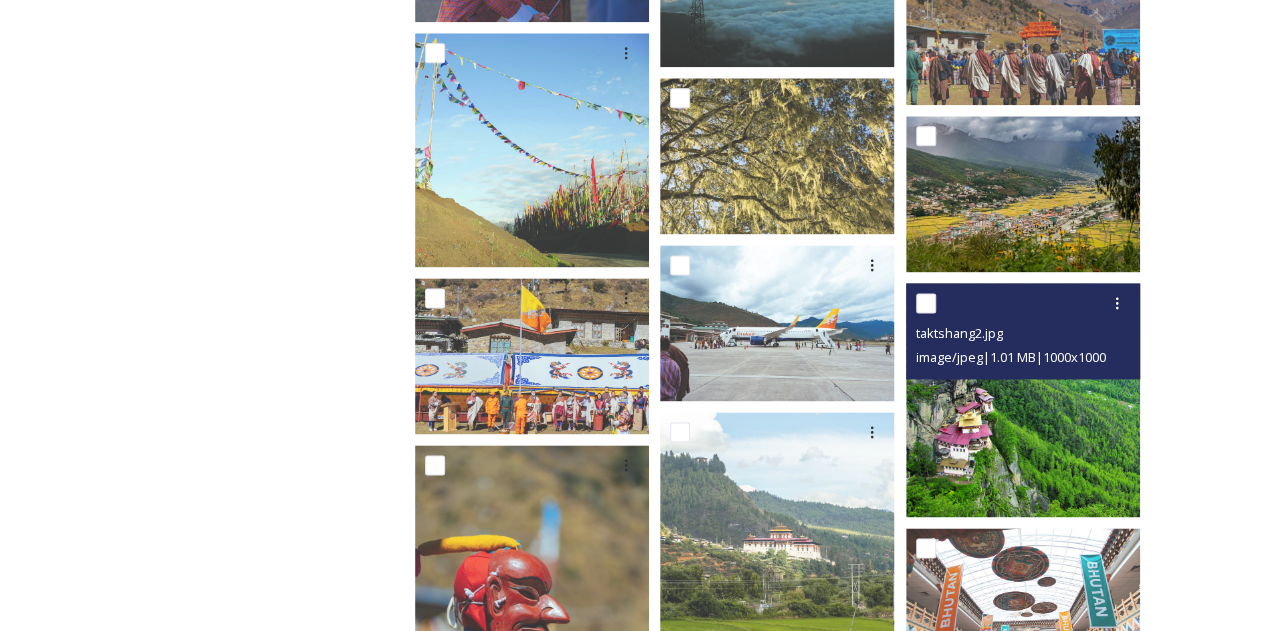 scroll, scrollTop: 1300, scrollLeft: 0, axis: vertical 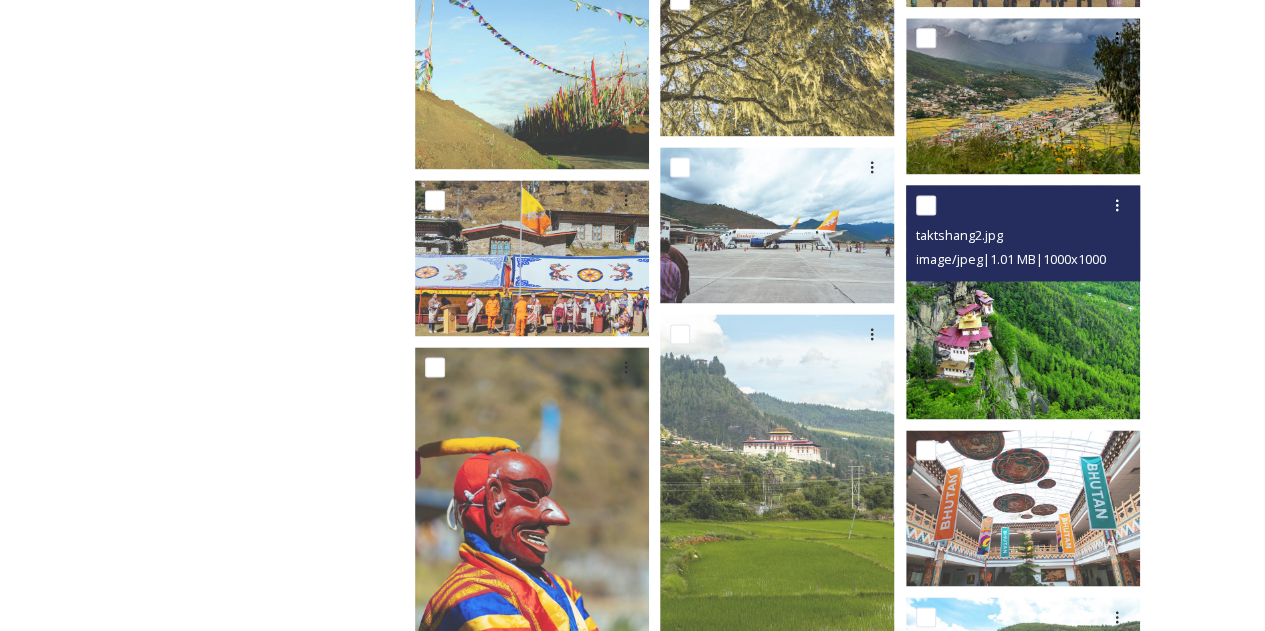 click at bounding box center (1023, 302) 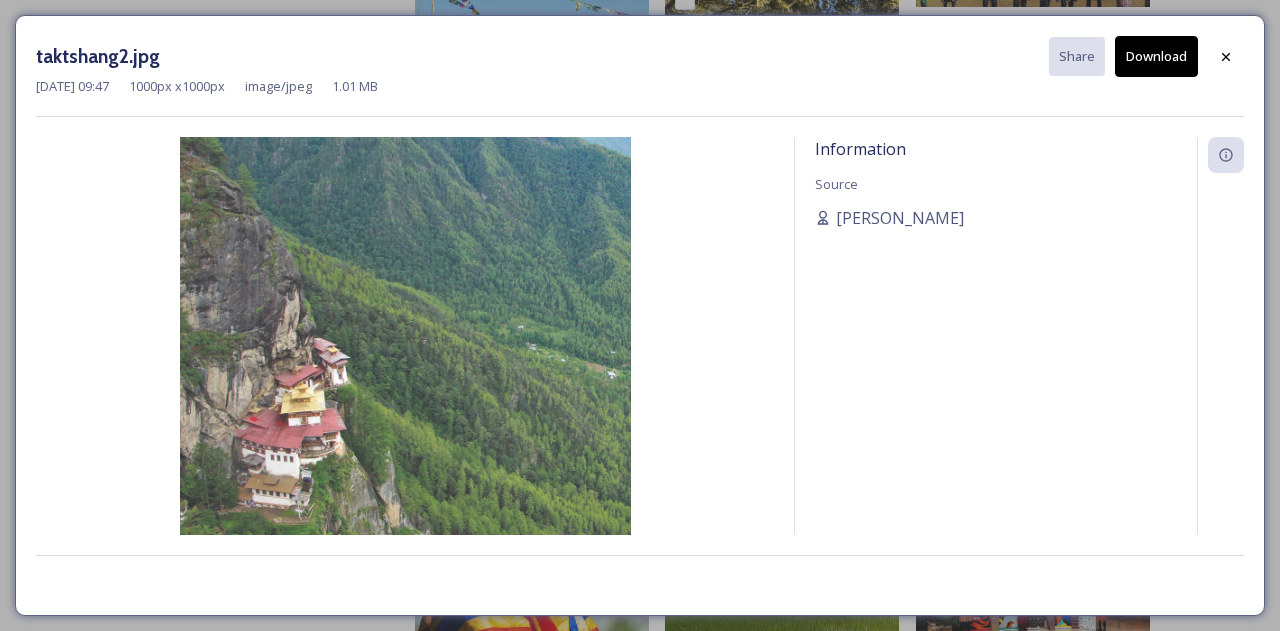 click on "Download" at bounding box center [1156, 56] 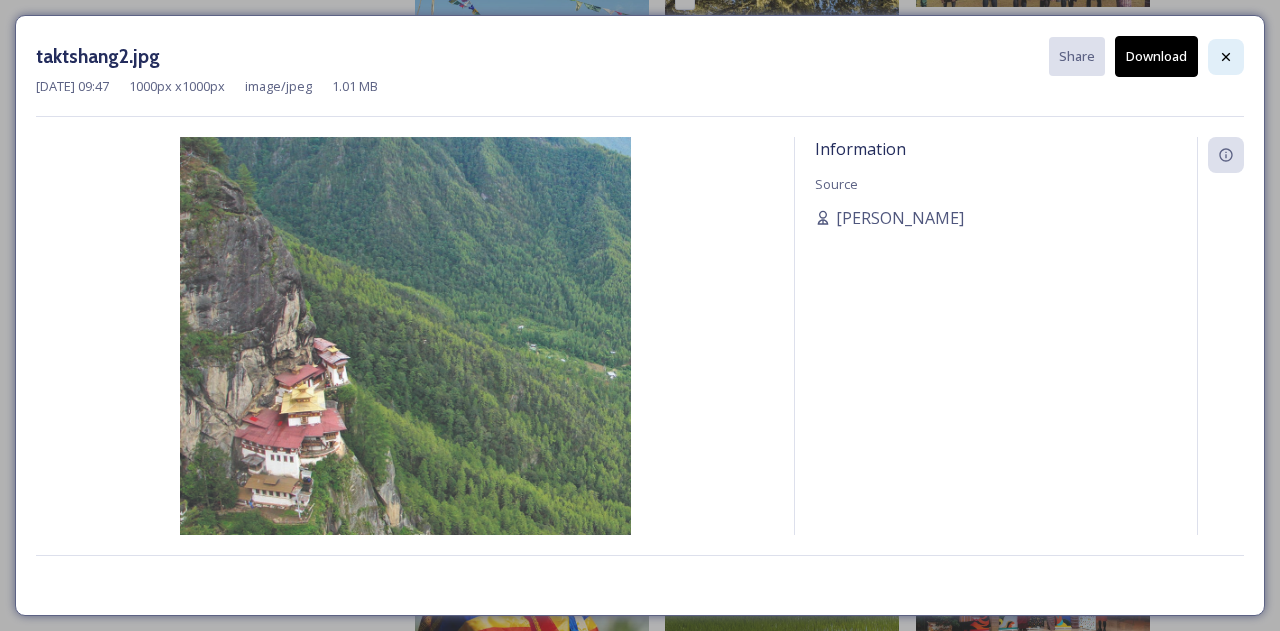 click at bounding box center (1226, 57) 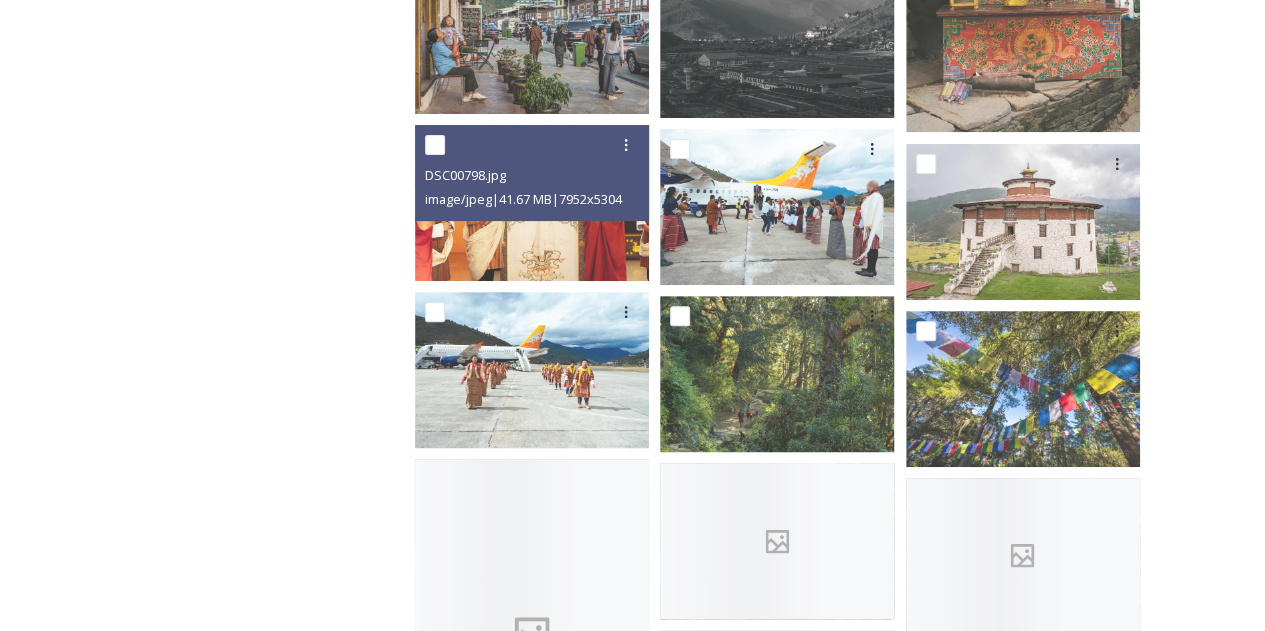 scroll, scrollTop: 4000, scrollLeft: 0, axis: vertical 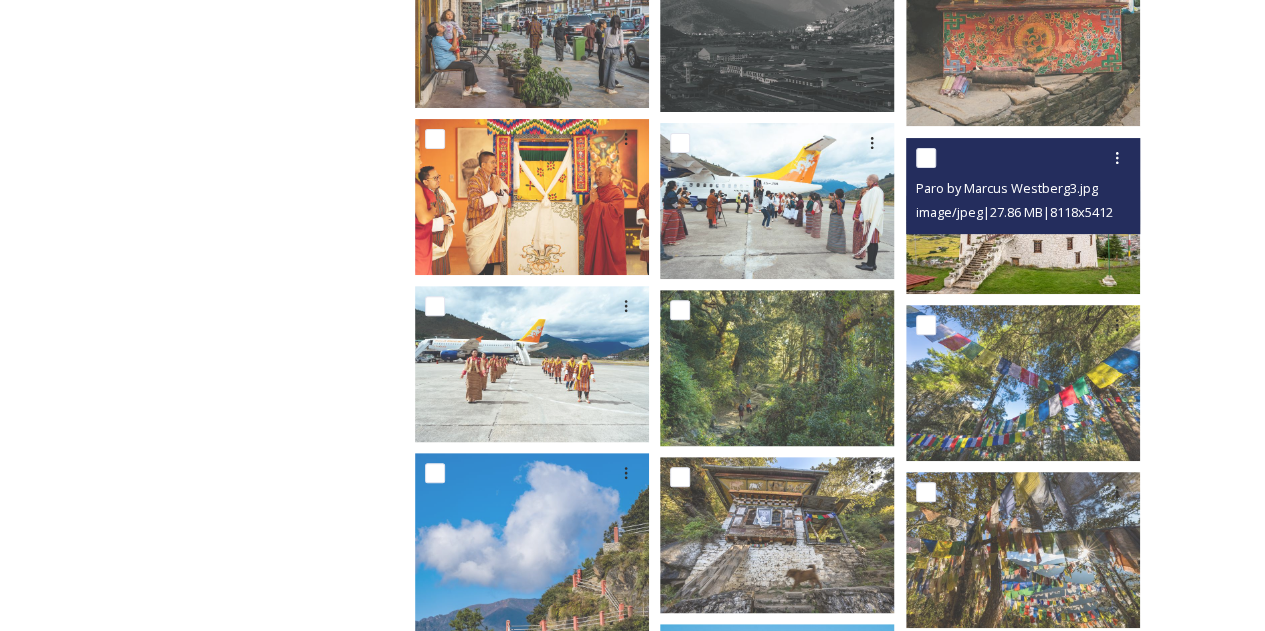 click at bounding box center [1023, 215] 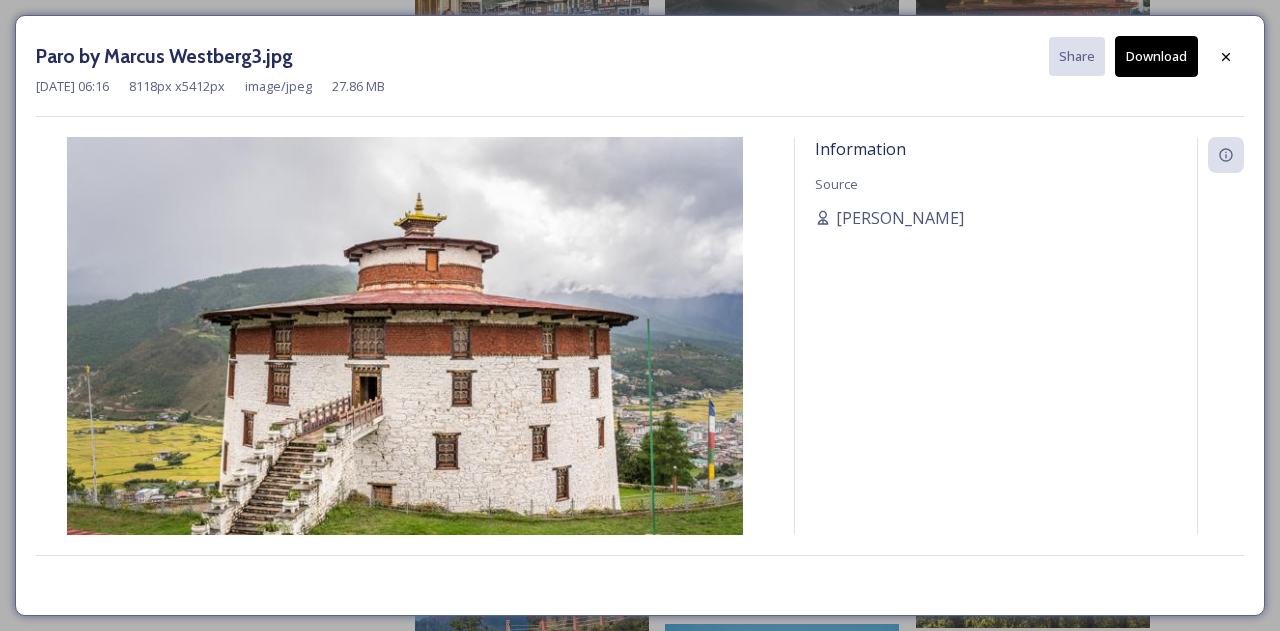 click on "Download" at bounding box center [1156, 56] 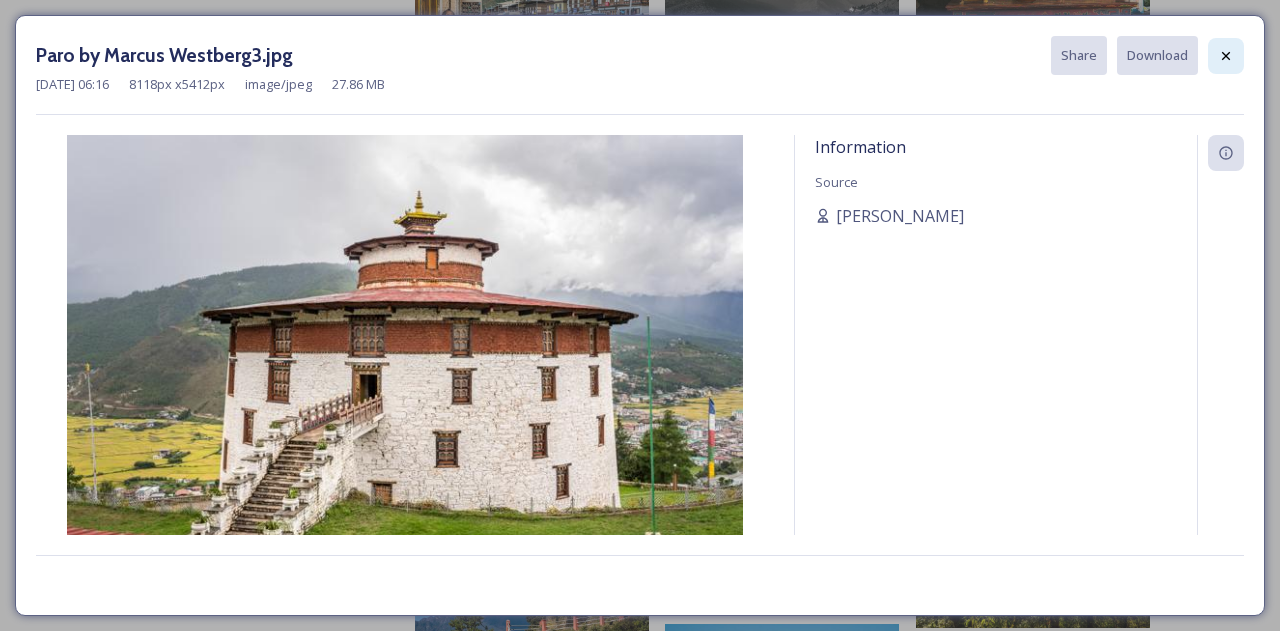 click 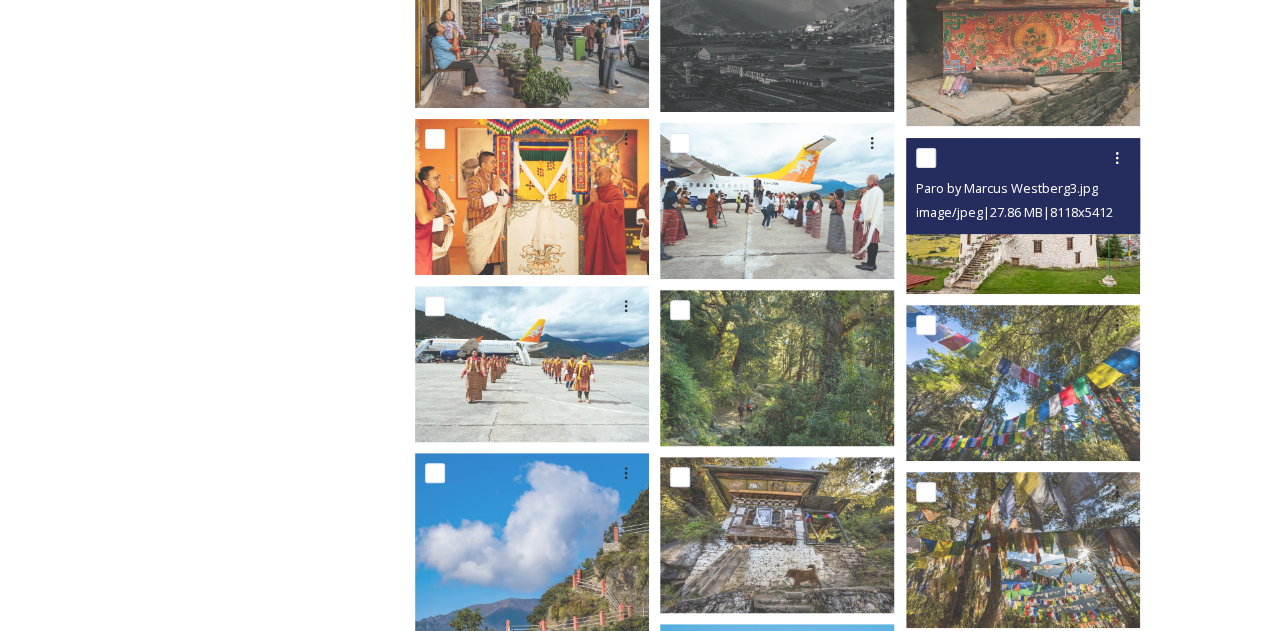click at bounding box center (1023, 215) 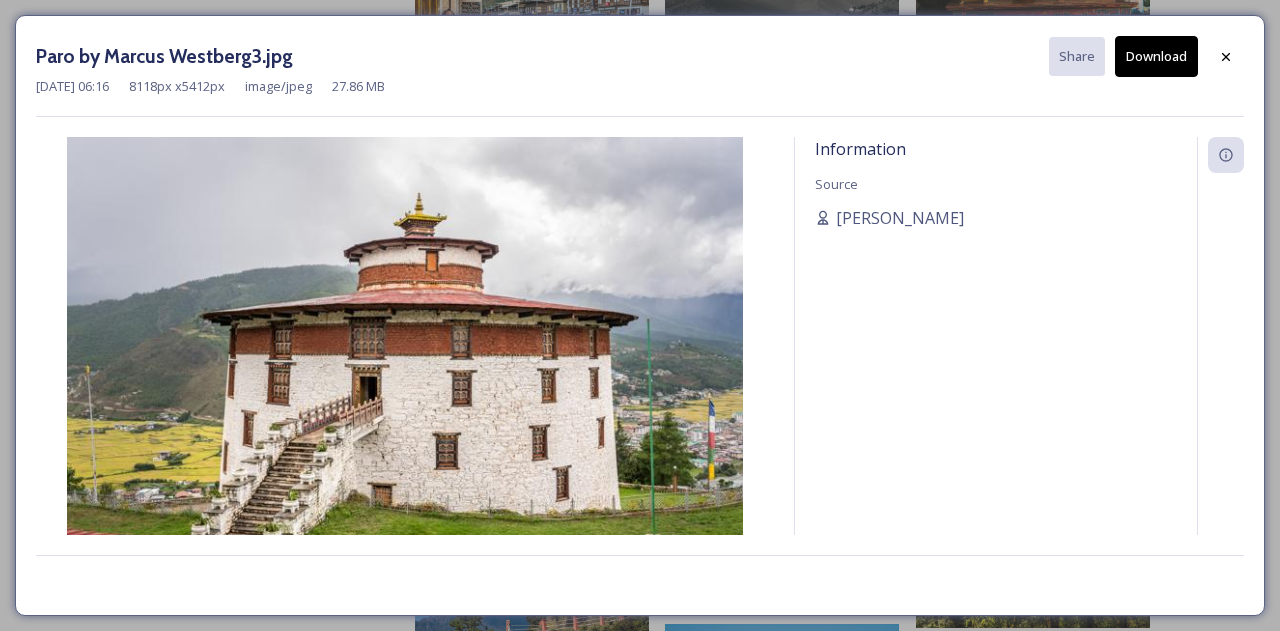 click on "Download" at bounding box center [1156, 56] 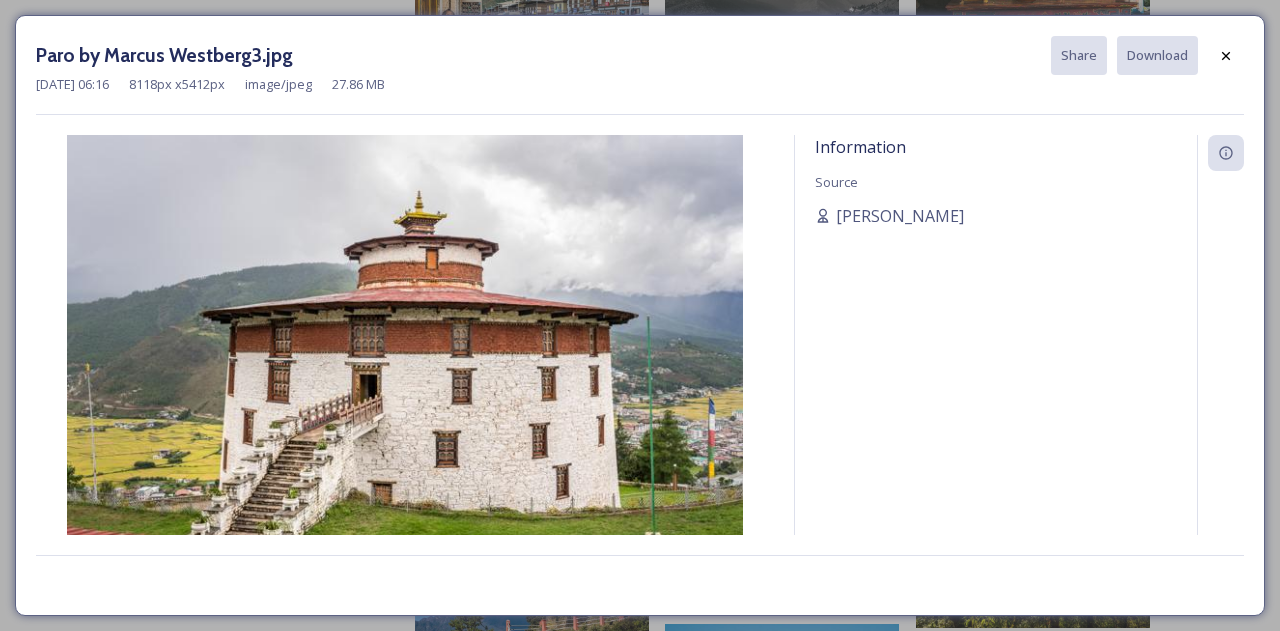 click at bounding box center (405, 360) 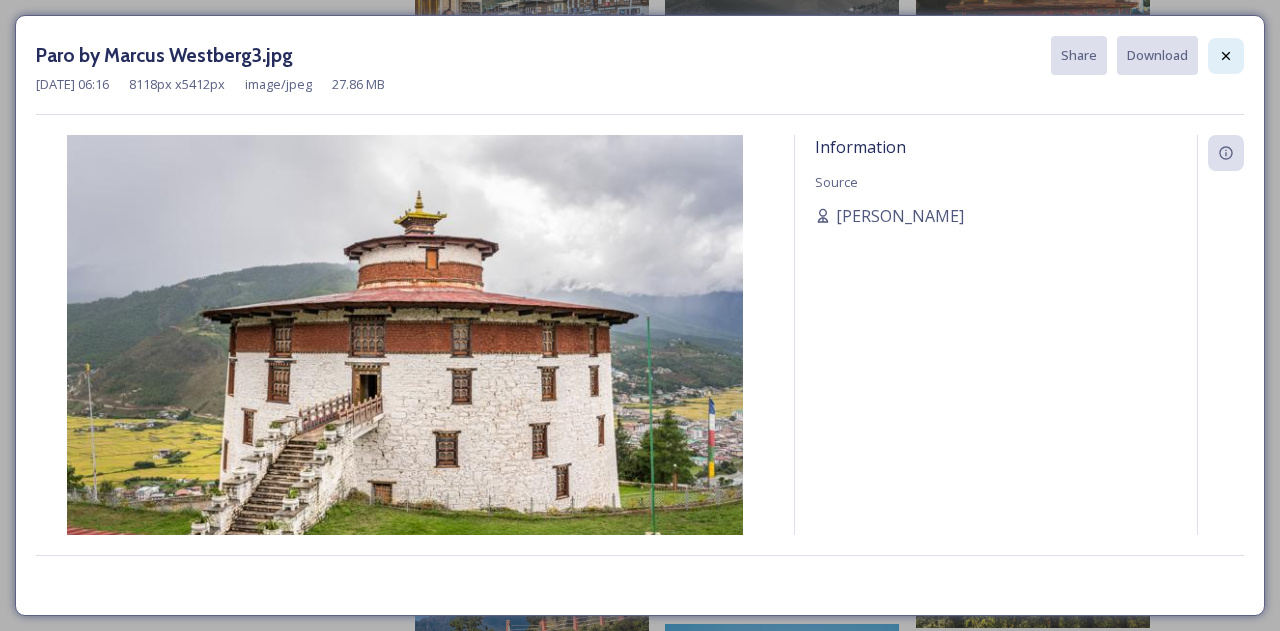click at bounding box center [1226, 56] 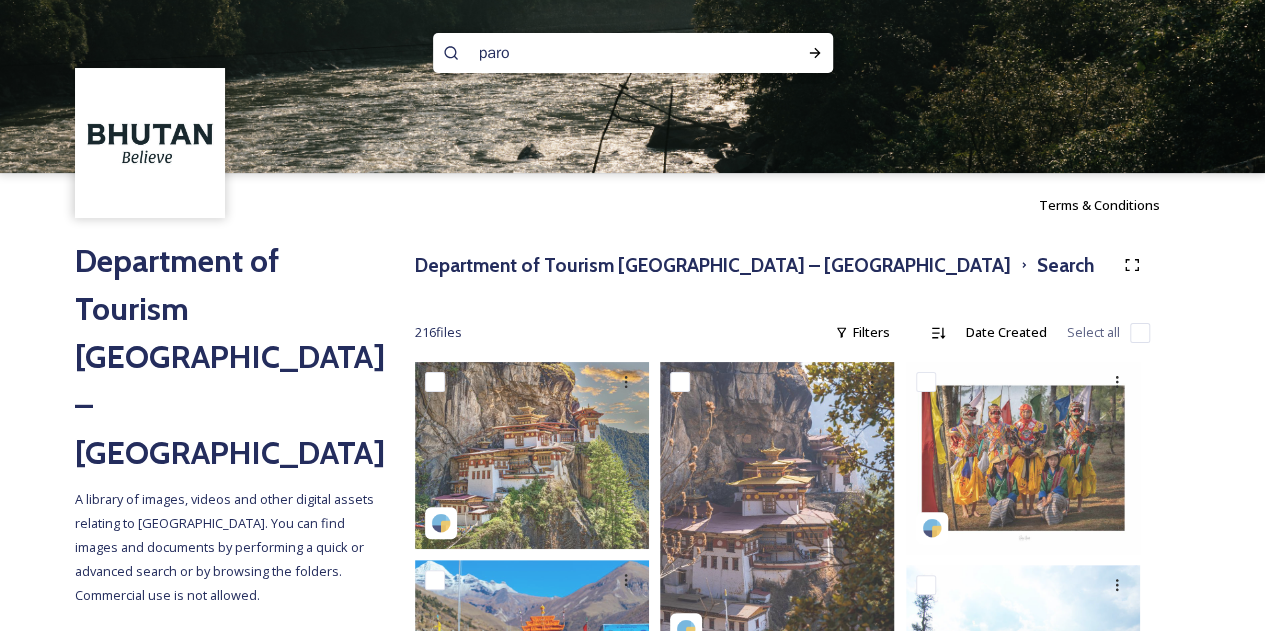 scroll, scrollTop: 0, scrollLeft: 0, axis: both 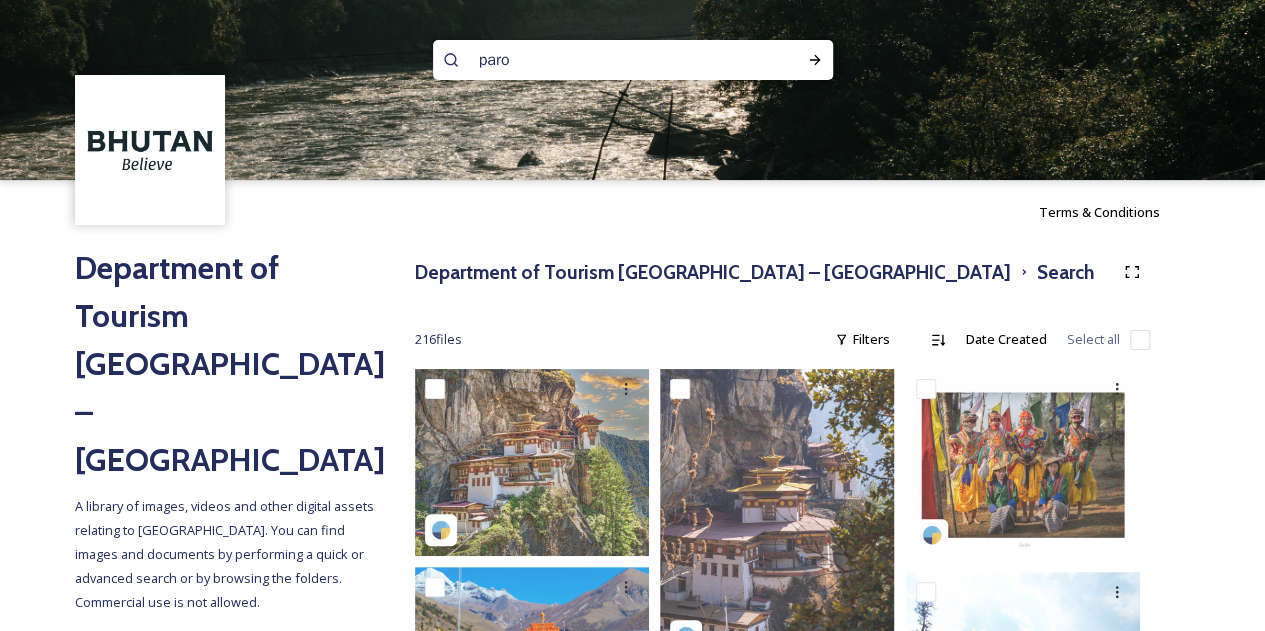 drag, startPoint x: 536, startPoint y: 58, endPoint x: 431, endPoint y: 63, distance: 105.11898 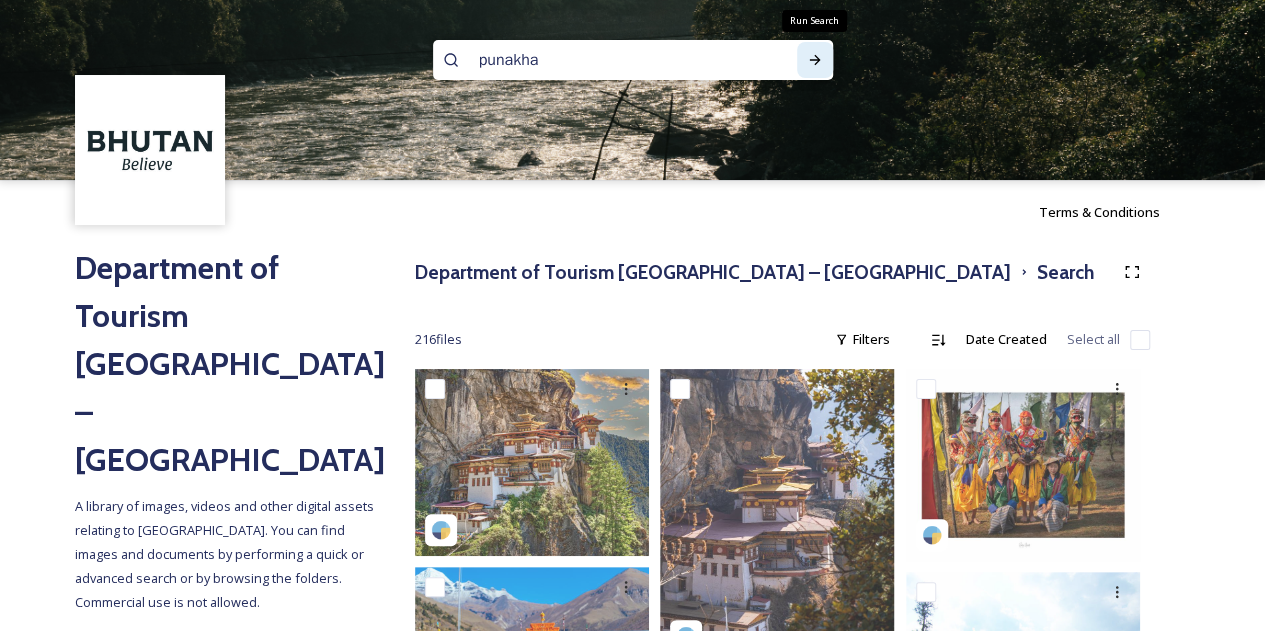 click 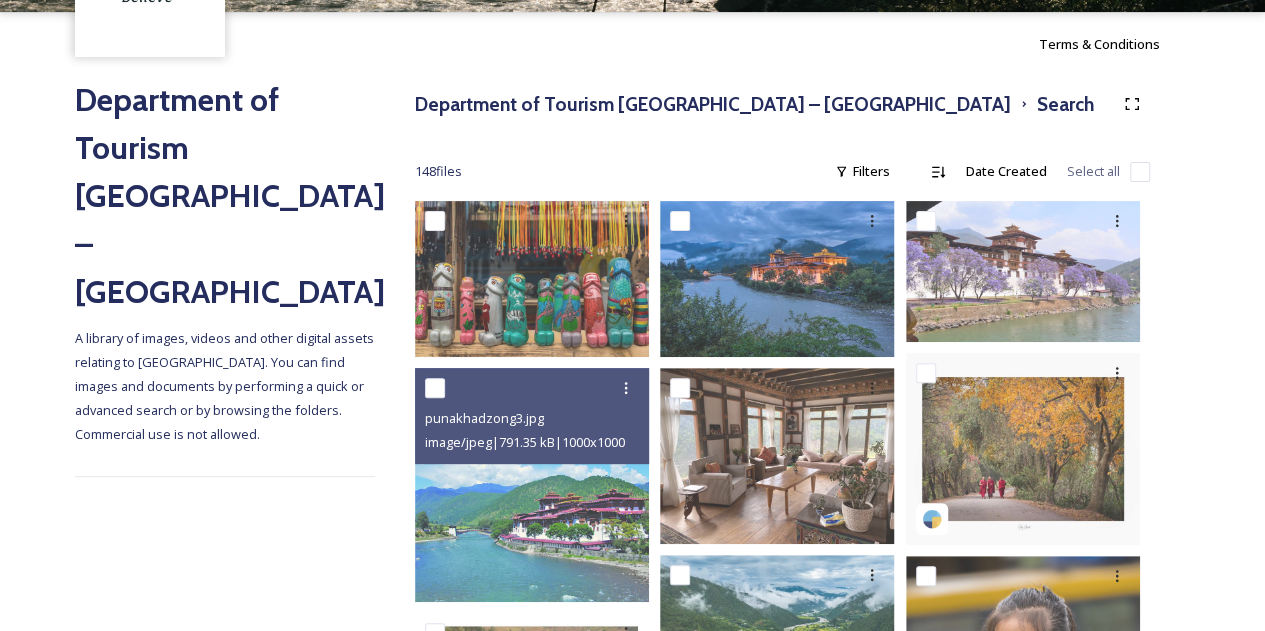 scroll, scrollTop: 200, scrollLeft: 0, axis: vertical 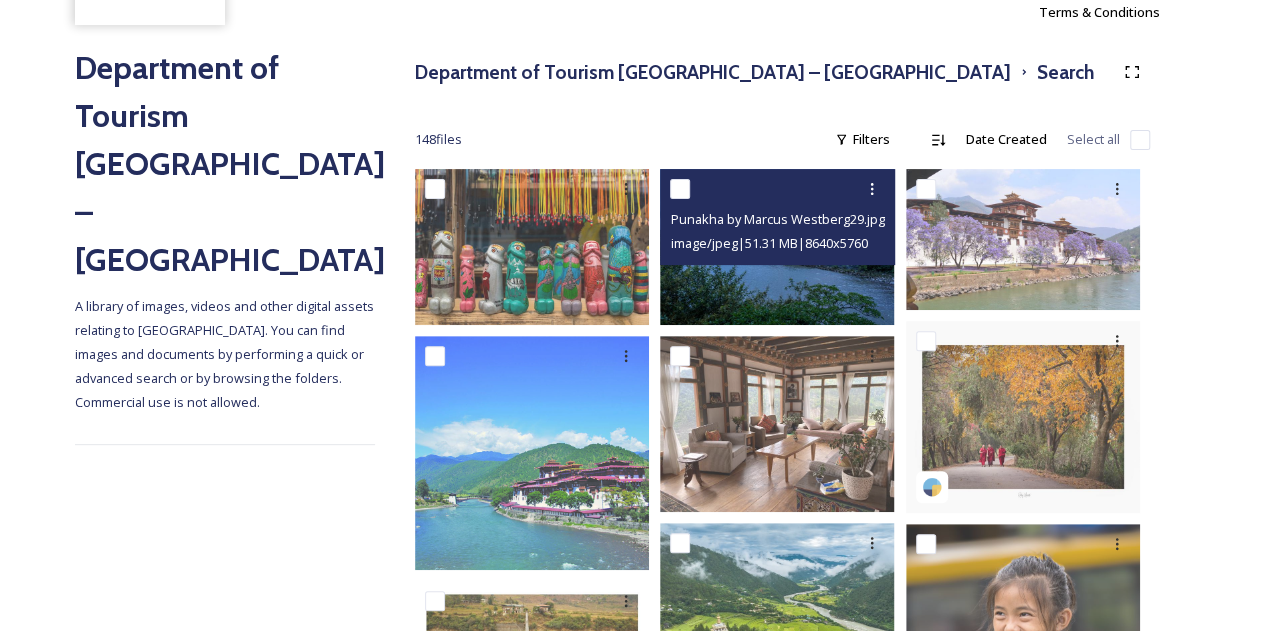 click at bounding box center [777, 247] 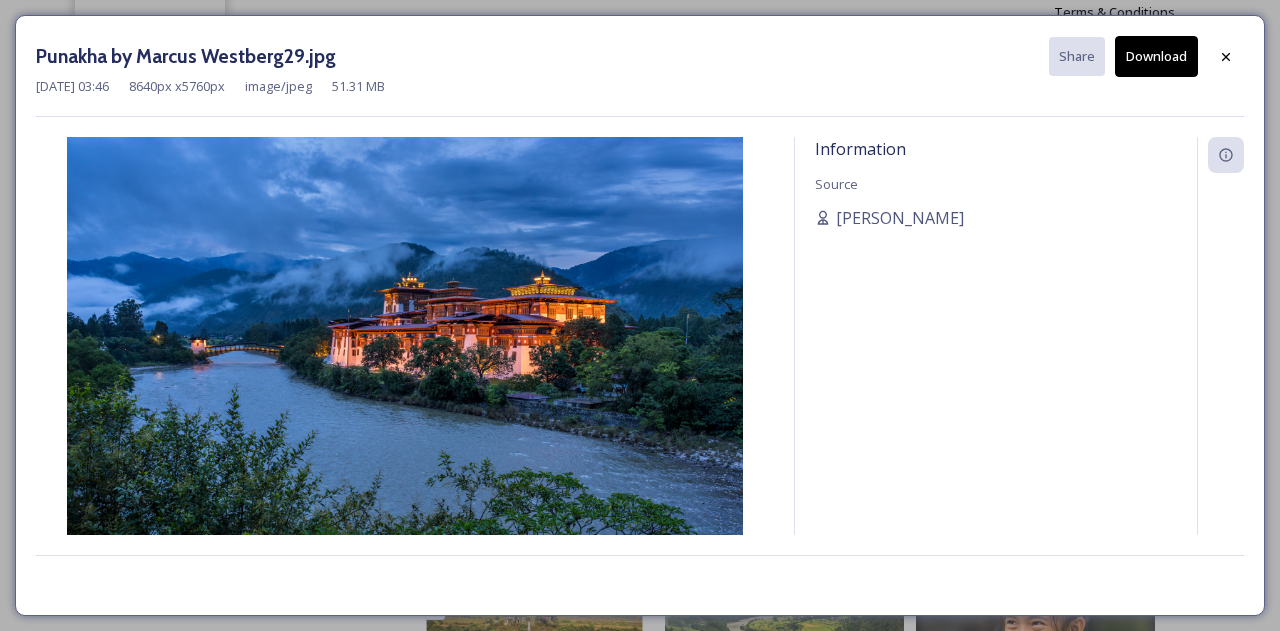 click on "Download" at bounding box center (1156, 56) 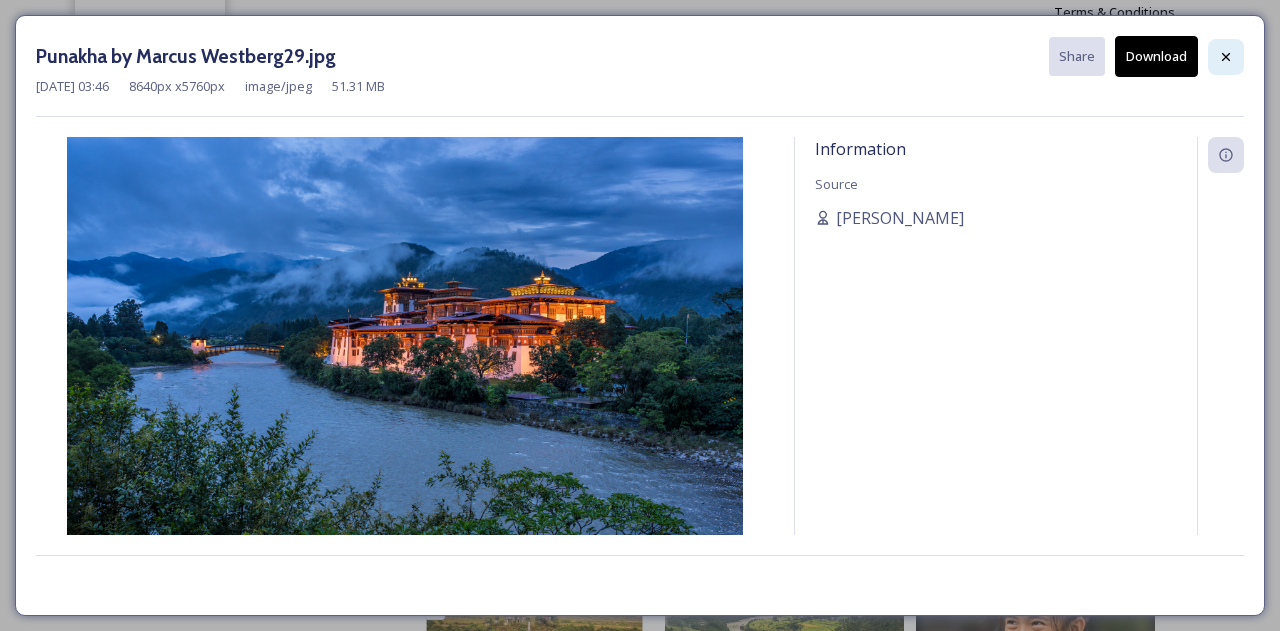click 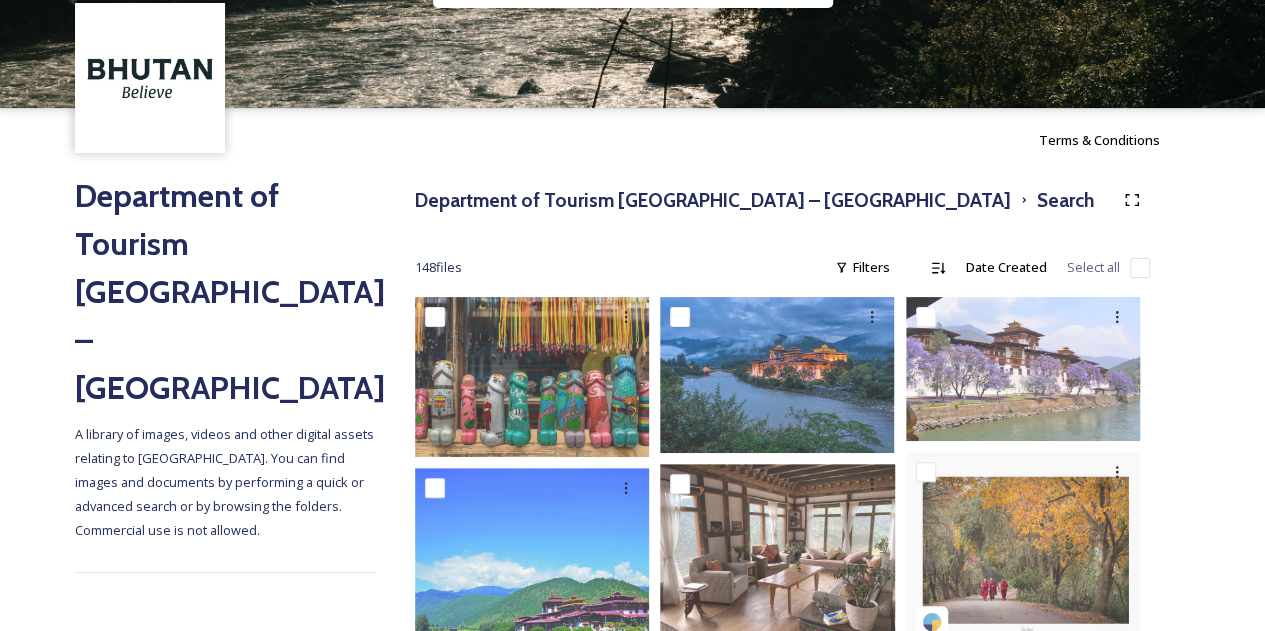 scroll, scrollTop: 0, scrollLeft: 0, axis: both 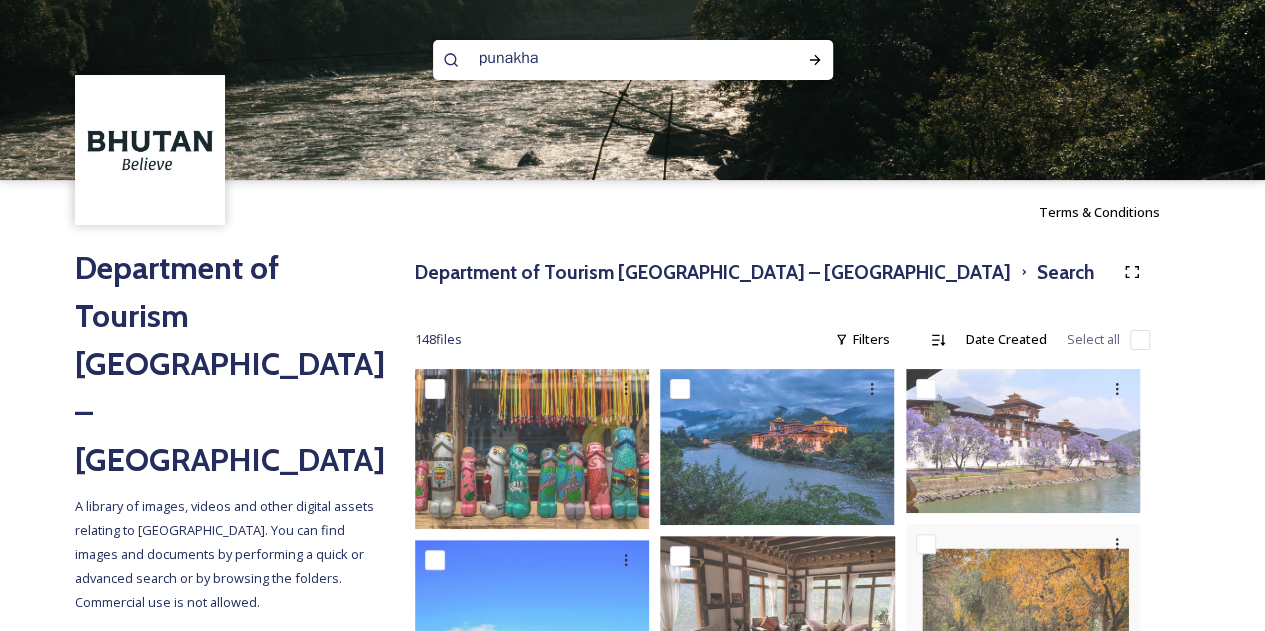 drag, startPoint x: 592, startPoint y: 65, endPoint x: 394, endPoint y: 81, distance: 198.64542 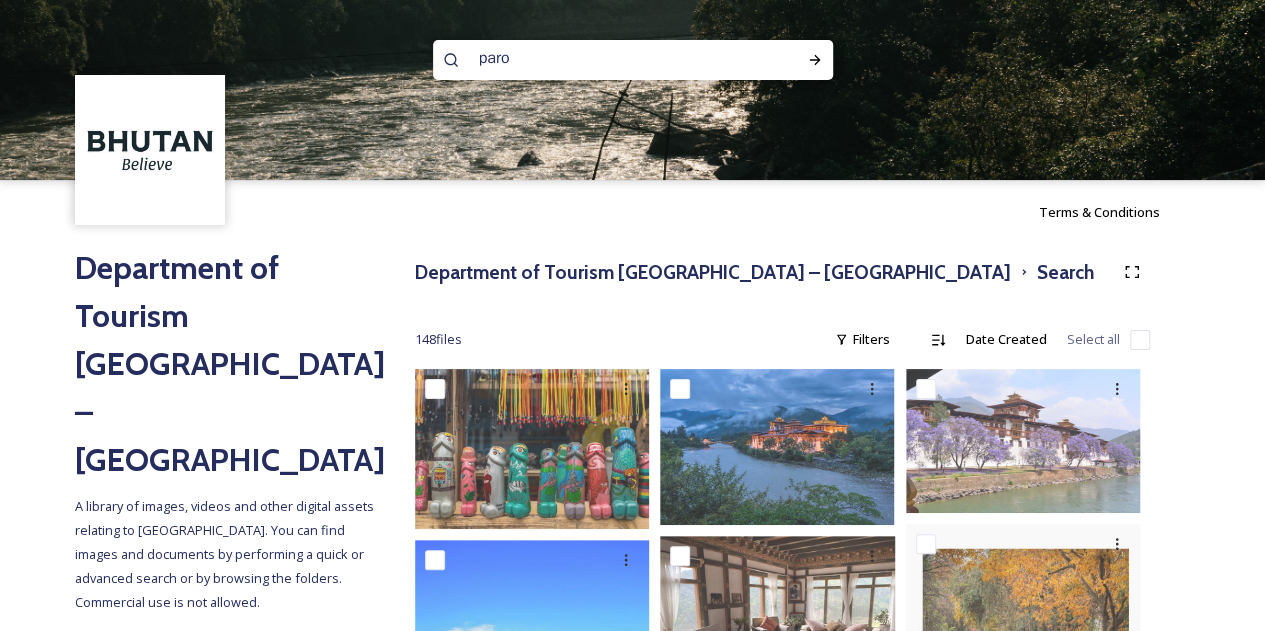 type on "paro" 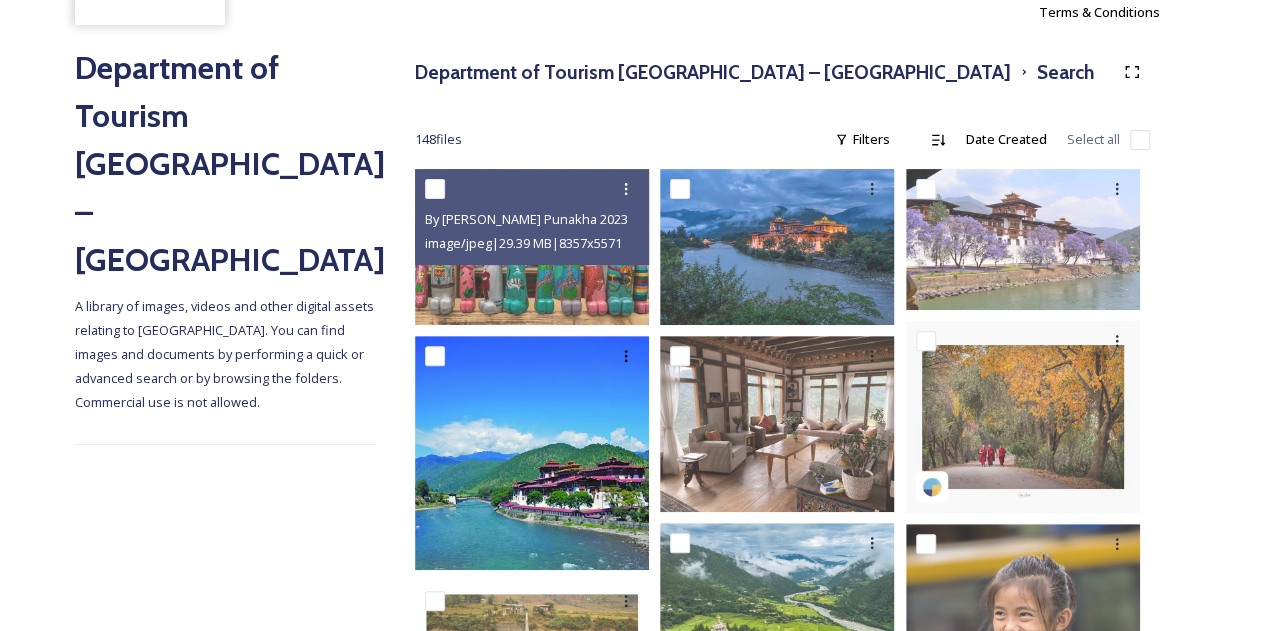 scroll, scrollTop: 0, scrollLeft: 0, axis: both 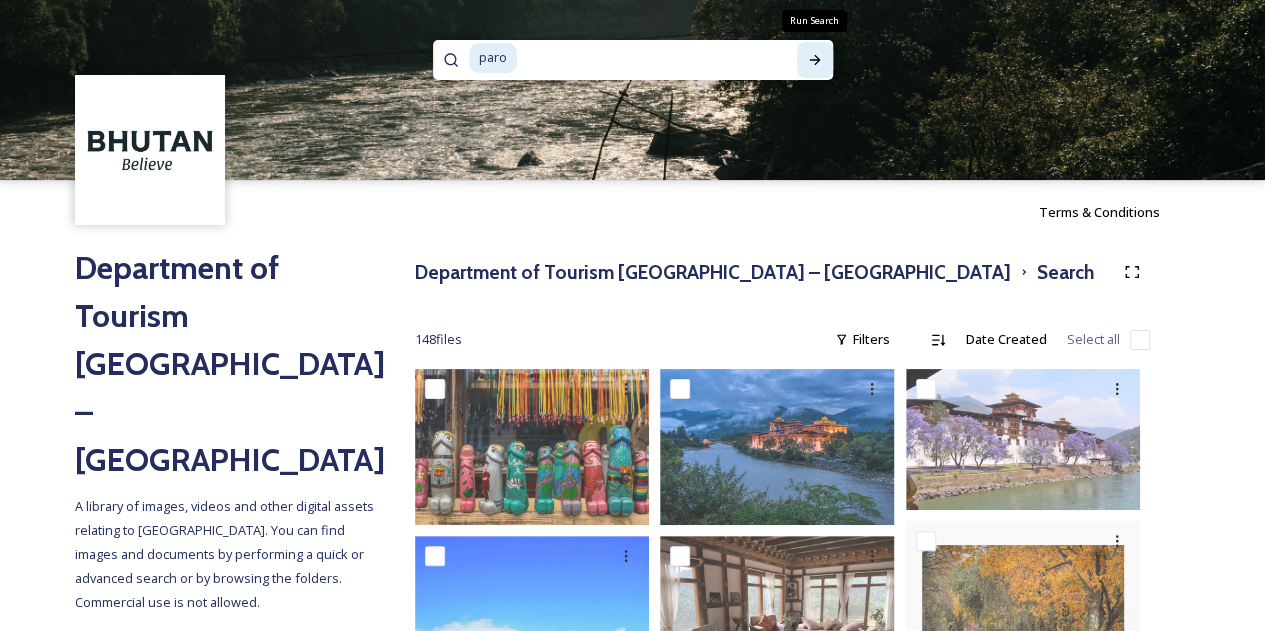 type 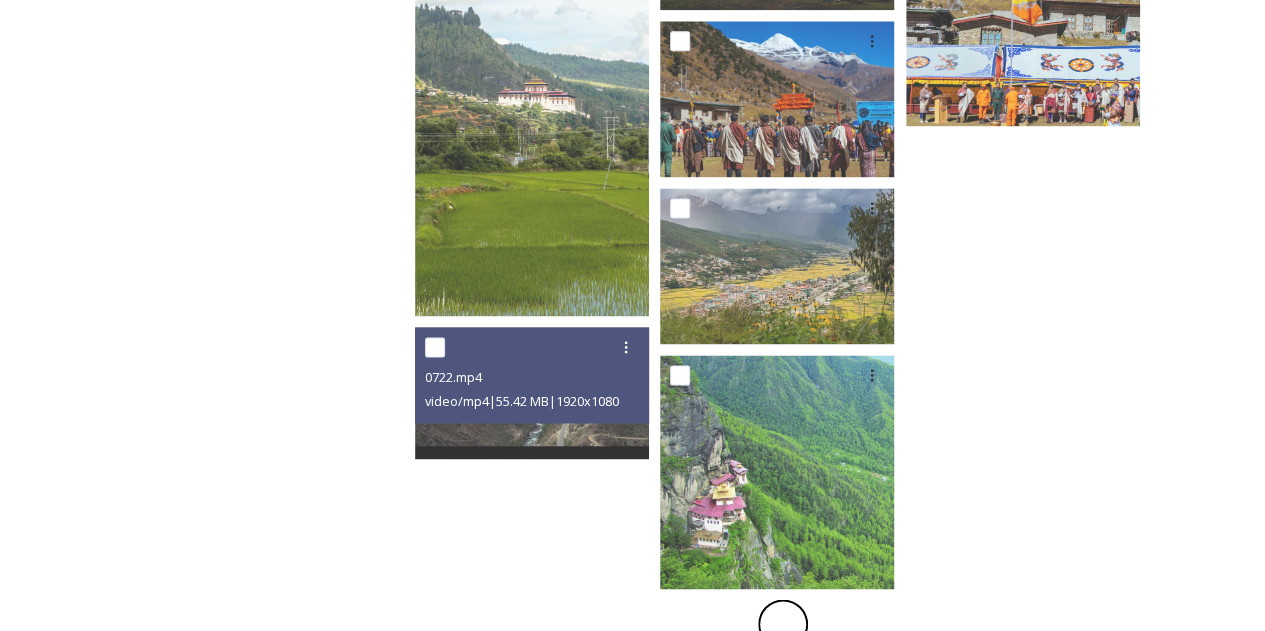 scroll, scrollTop: 1375, scrollLeft: 0, axis: vertical 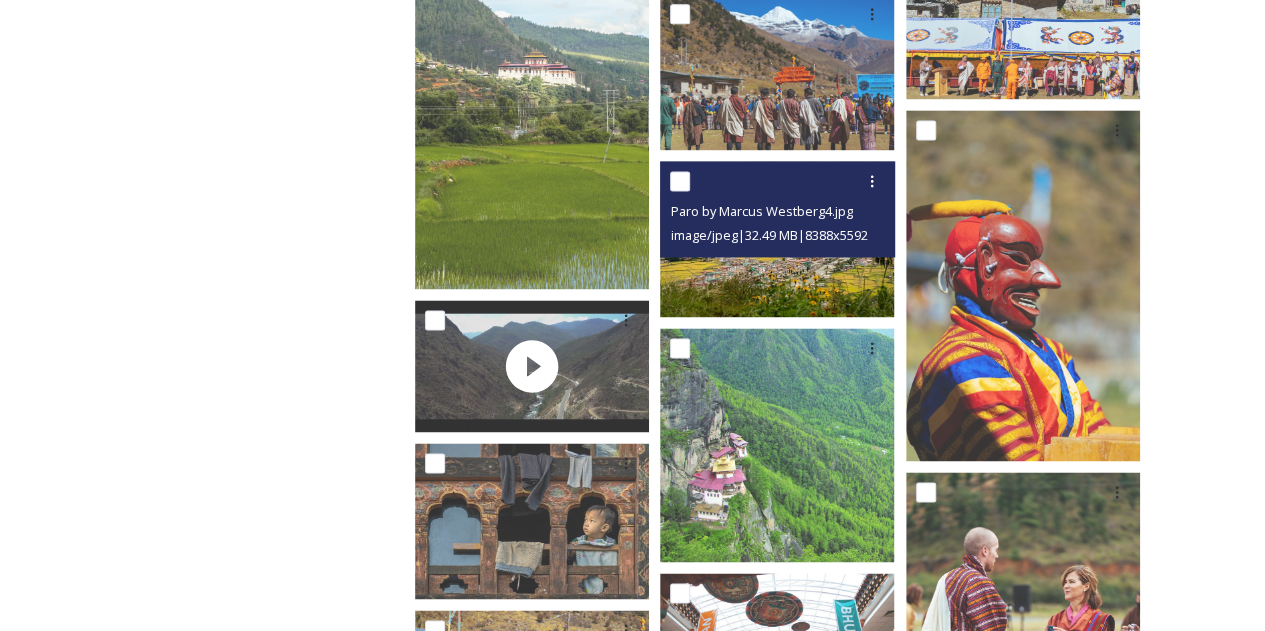 click at bounding box center (777, 239) 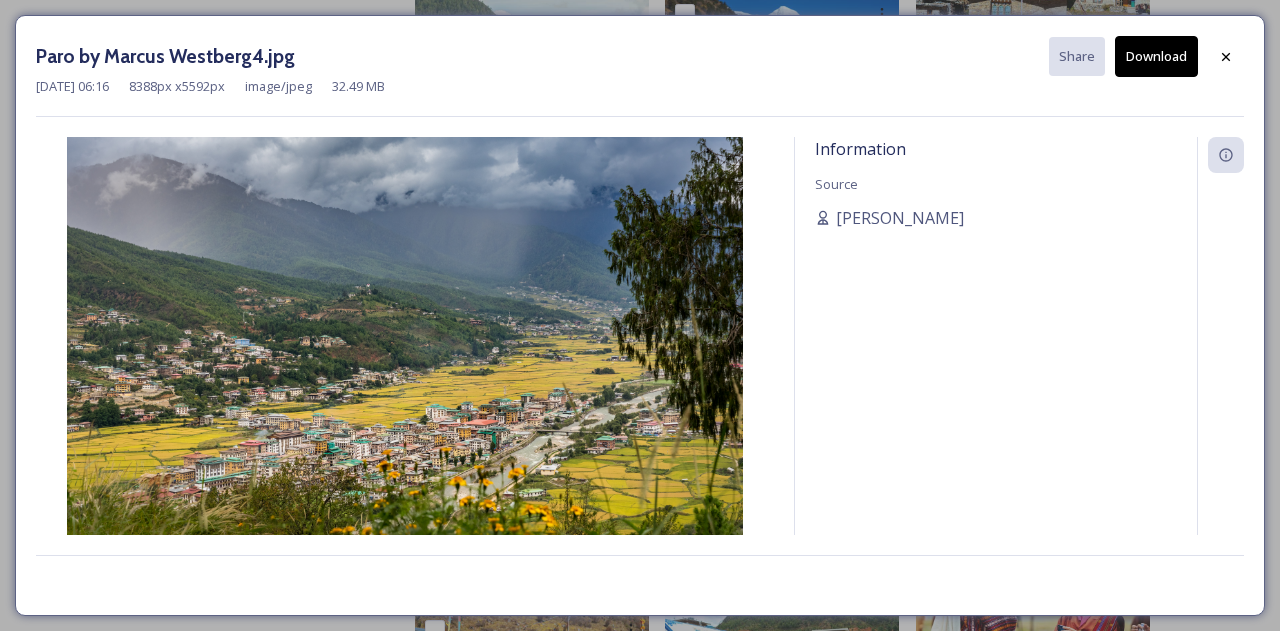 click on "Download" at bounding box center [1156, 56] 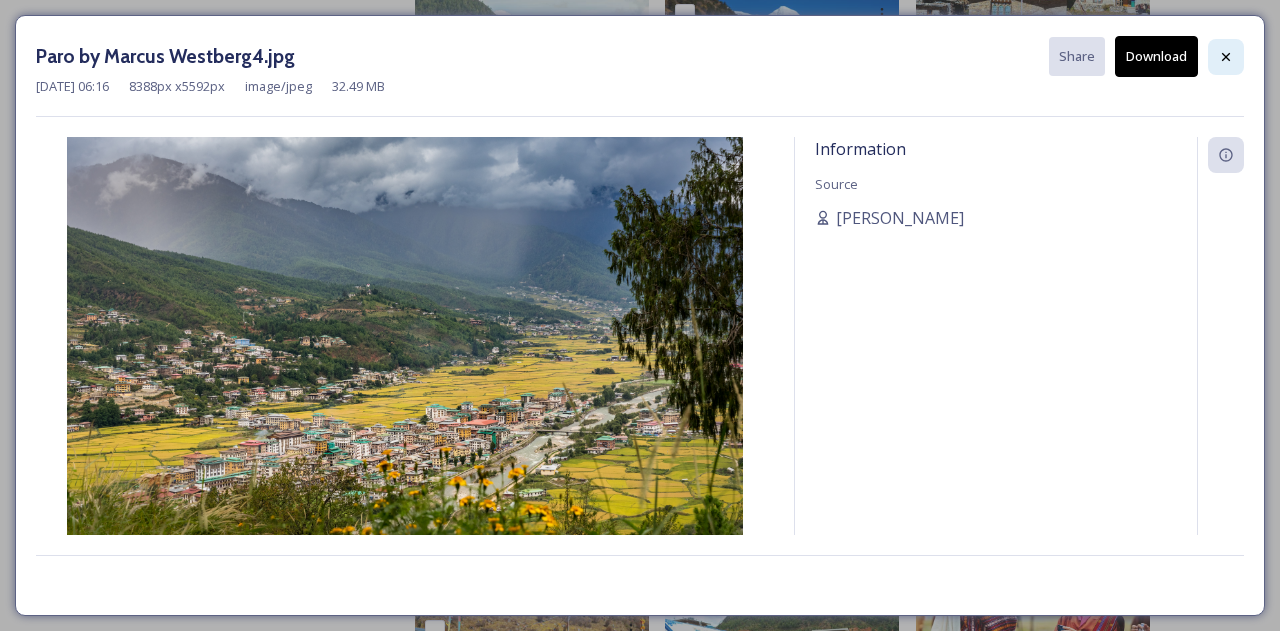 click at bounding box center [1226, 57] 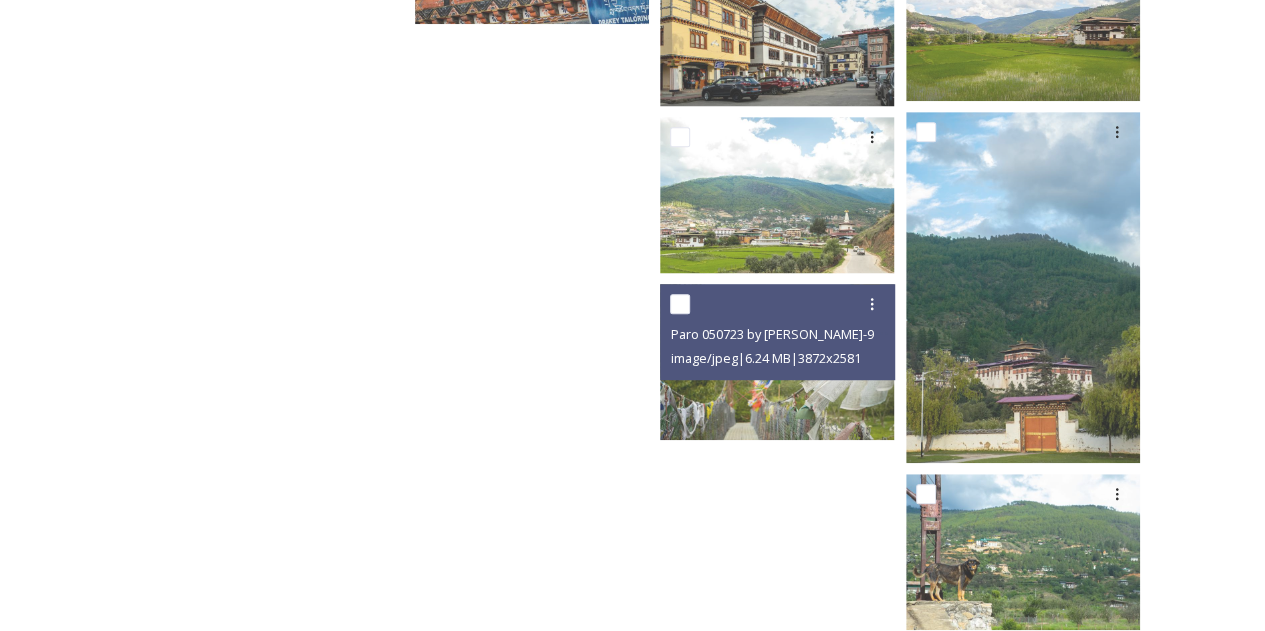 scroll, scrollTop: 8142, scrollLeft: 0, axis: vertical 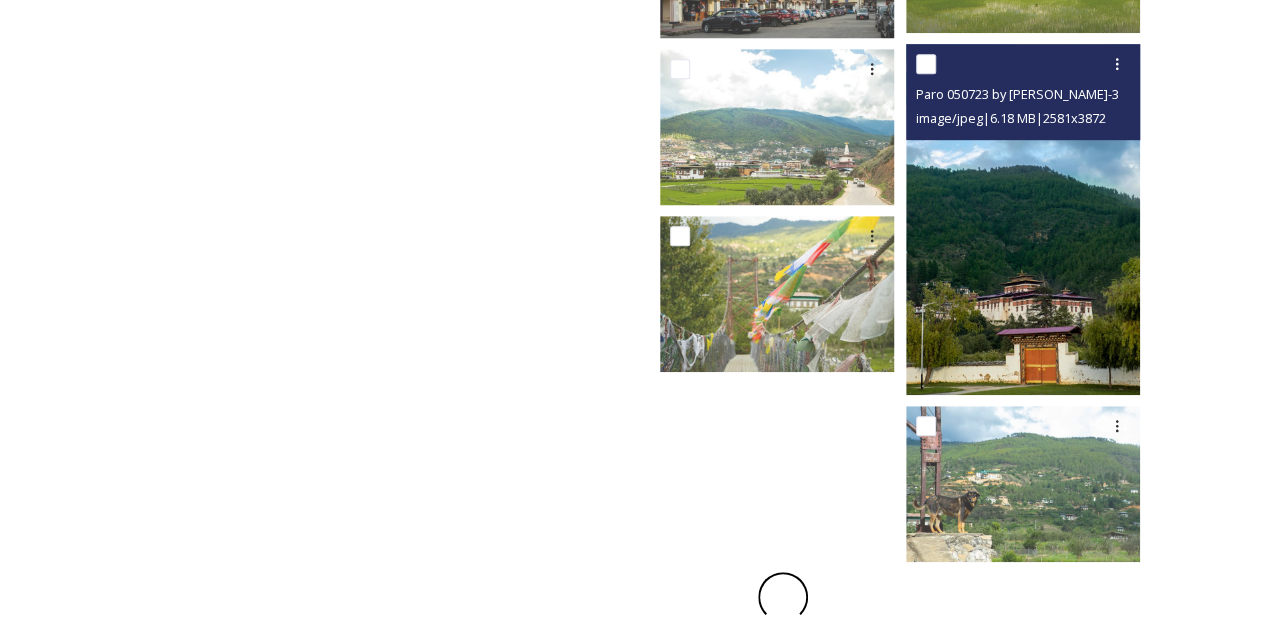 click at bounding box center (1023, 219) 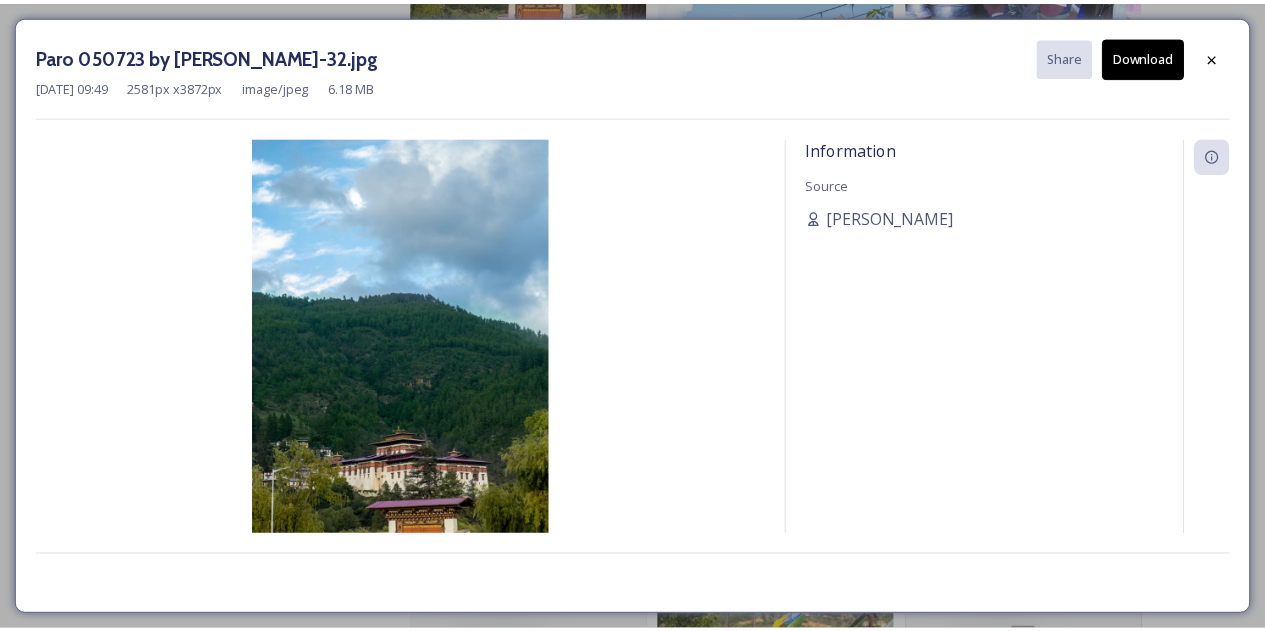 scroll, scrollTop: 8142, scrollLeft: 0, axis: vertical 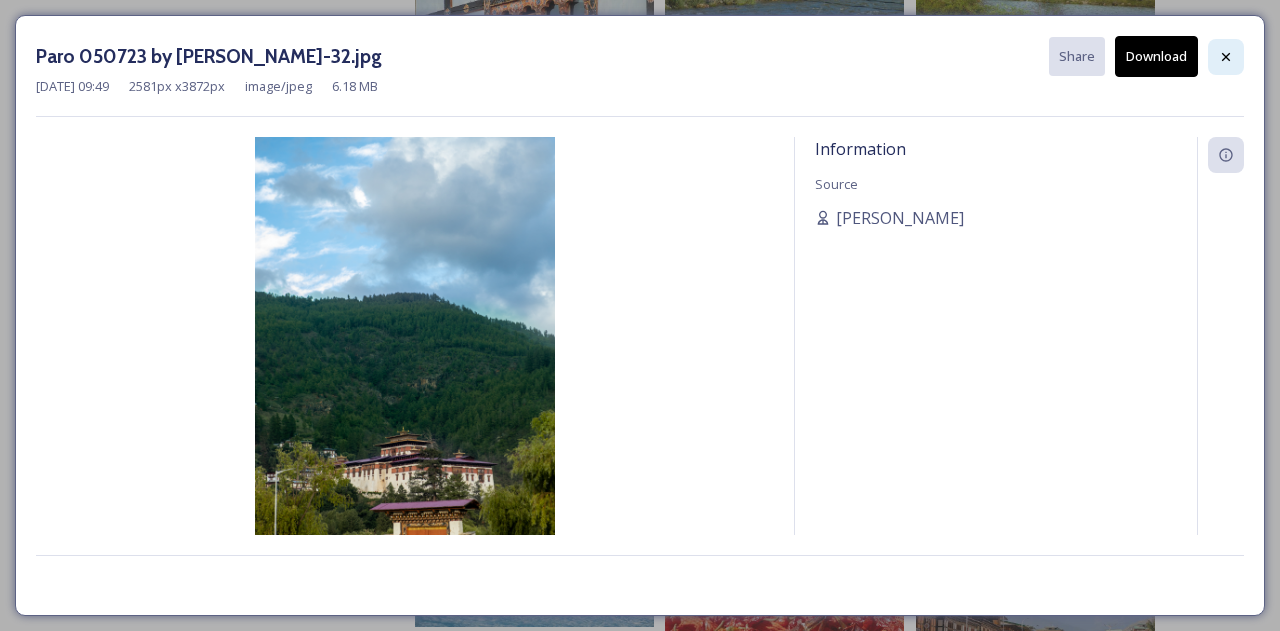 click 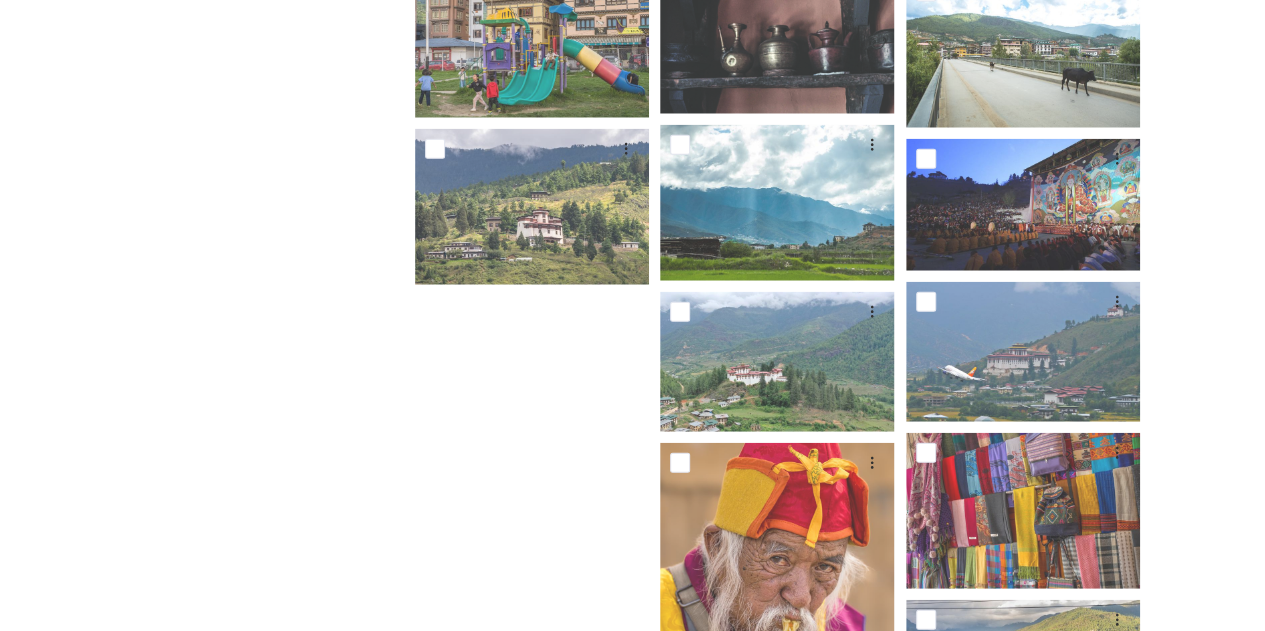 scroll, scrollTop: 13623, scrollLeft: 0, axis: vertical 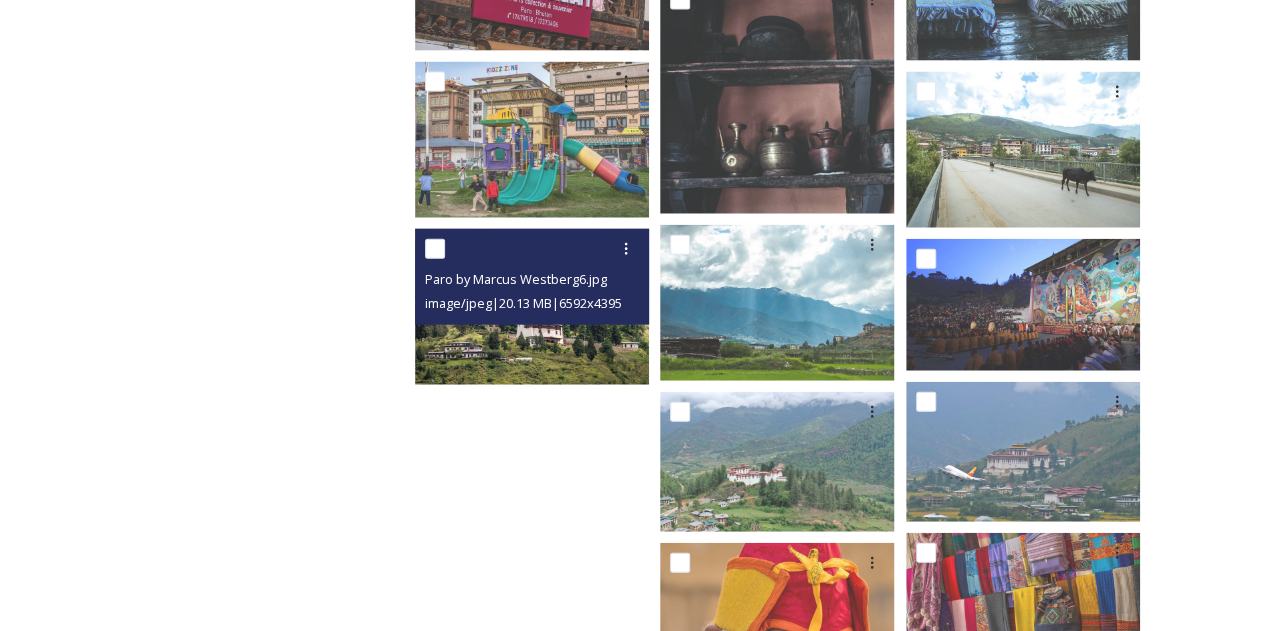 click at bounding box center (532, 307) 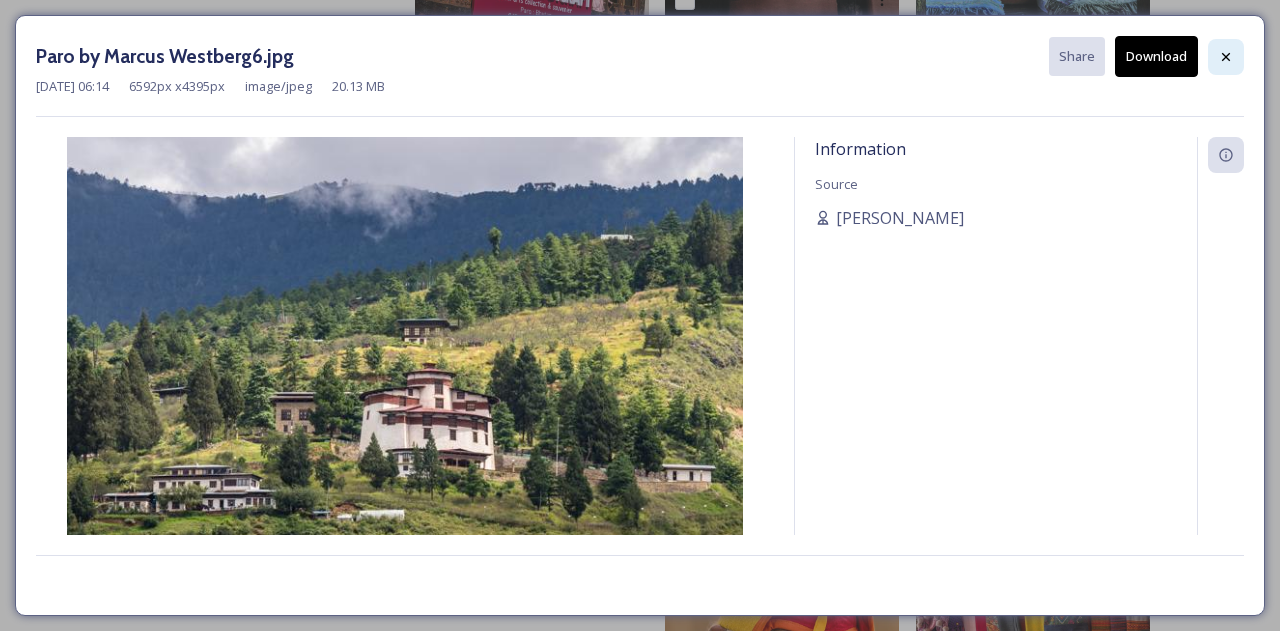 click 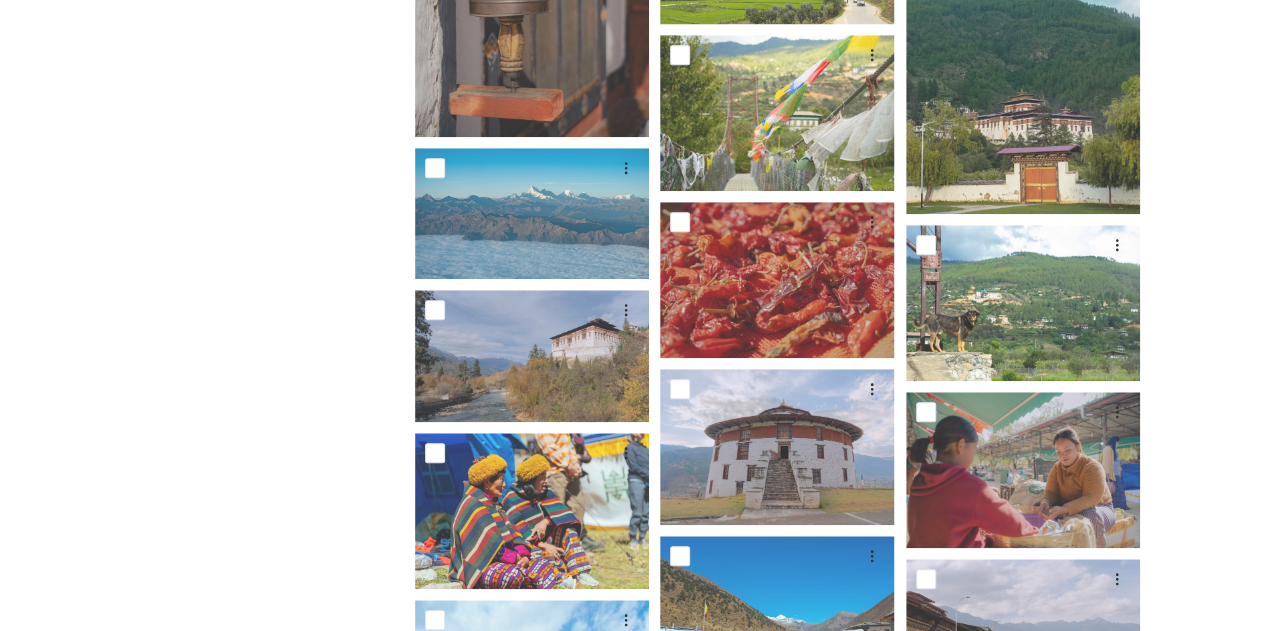 scroll, scrollTop: 8223, scrollLeft: 0, axis: vertical 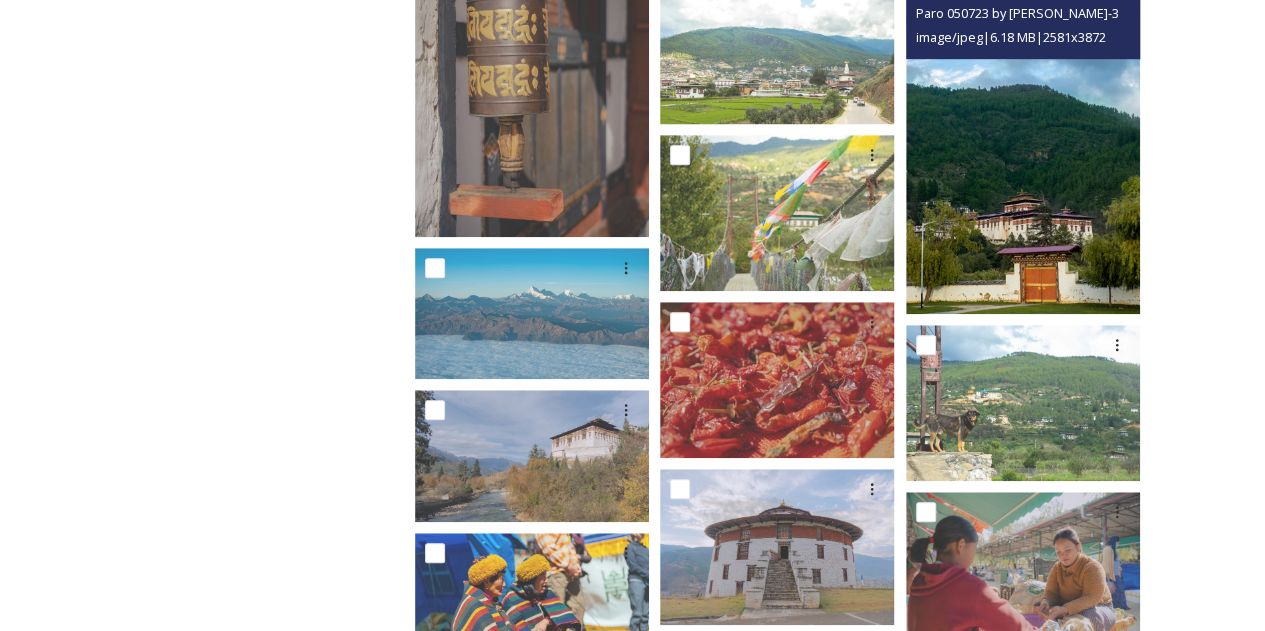 click at bounding box center (1023, 138) 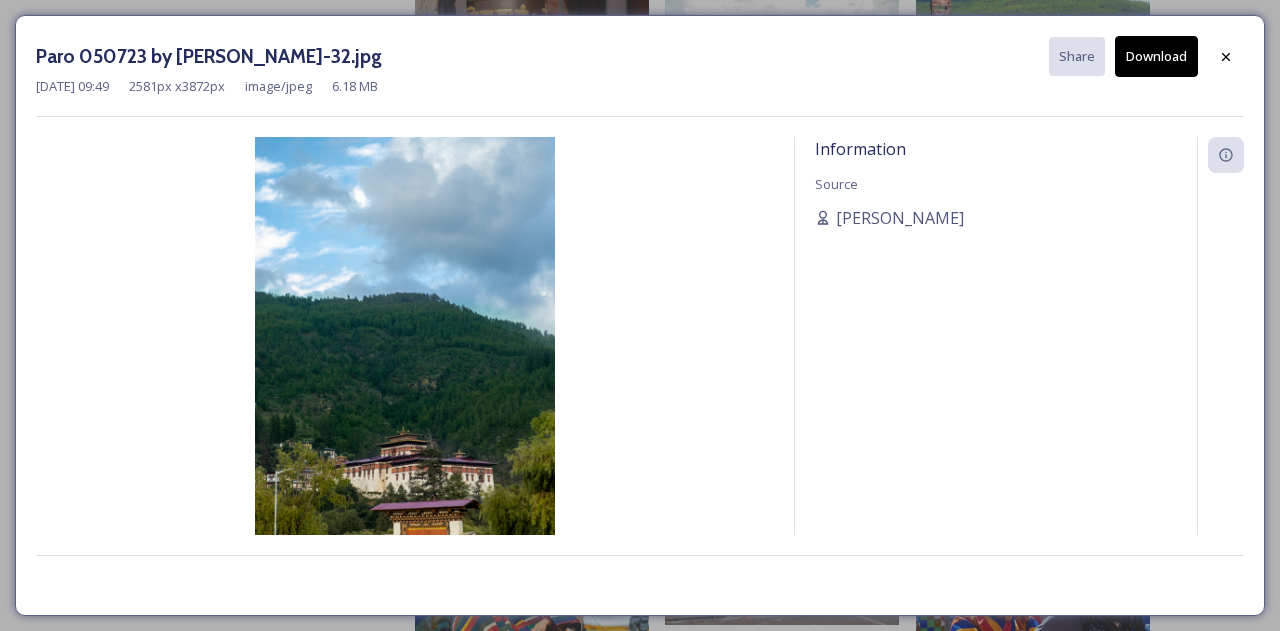click on "Download" at bounding box center [1156, 56] 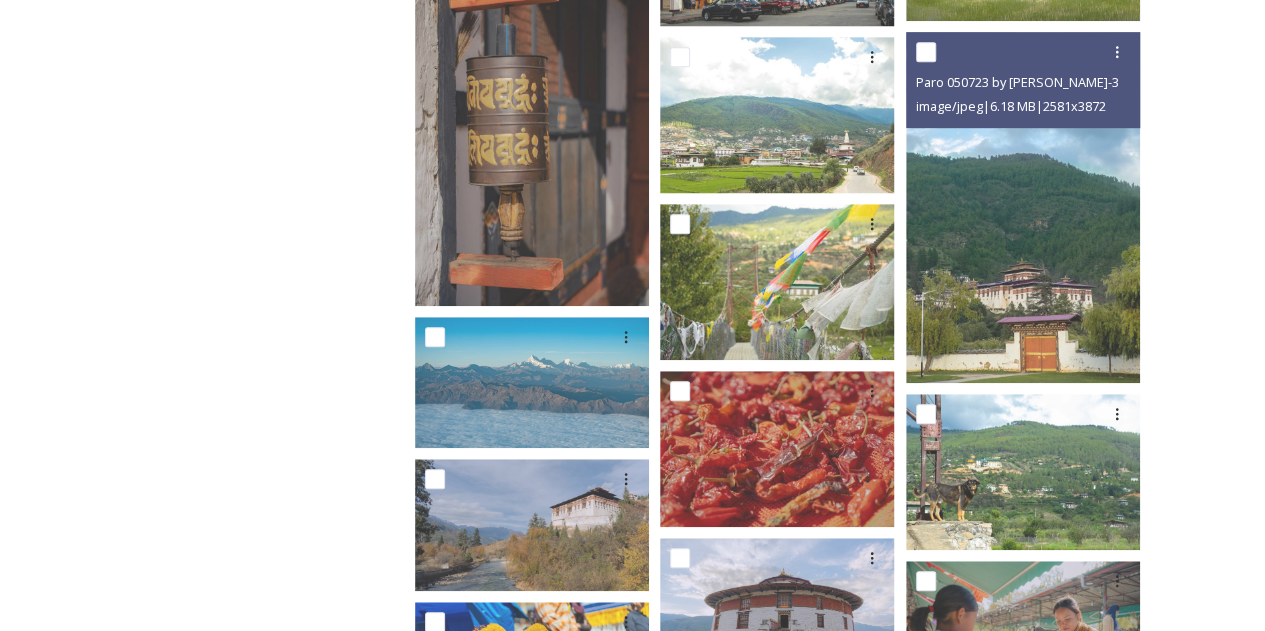 scroll, scrollTop: 8123, scrollLeft: 0, axis: vertical 